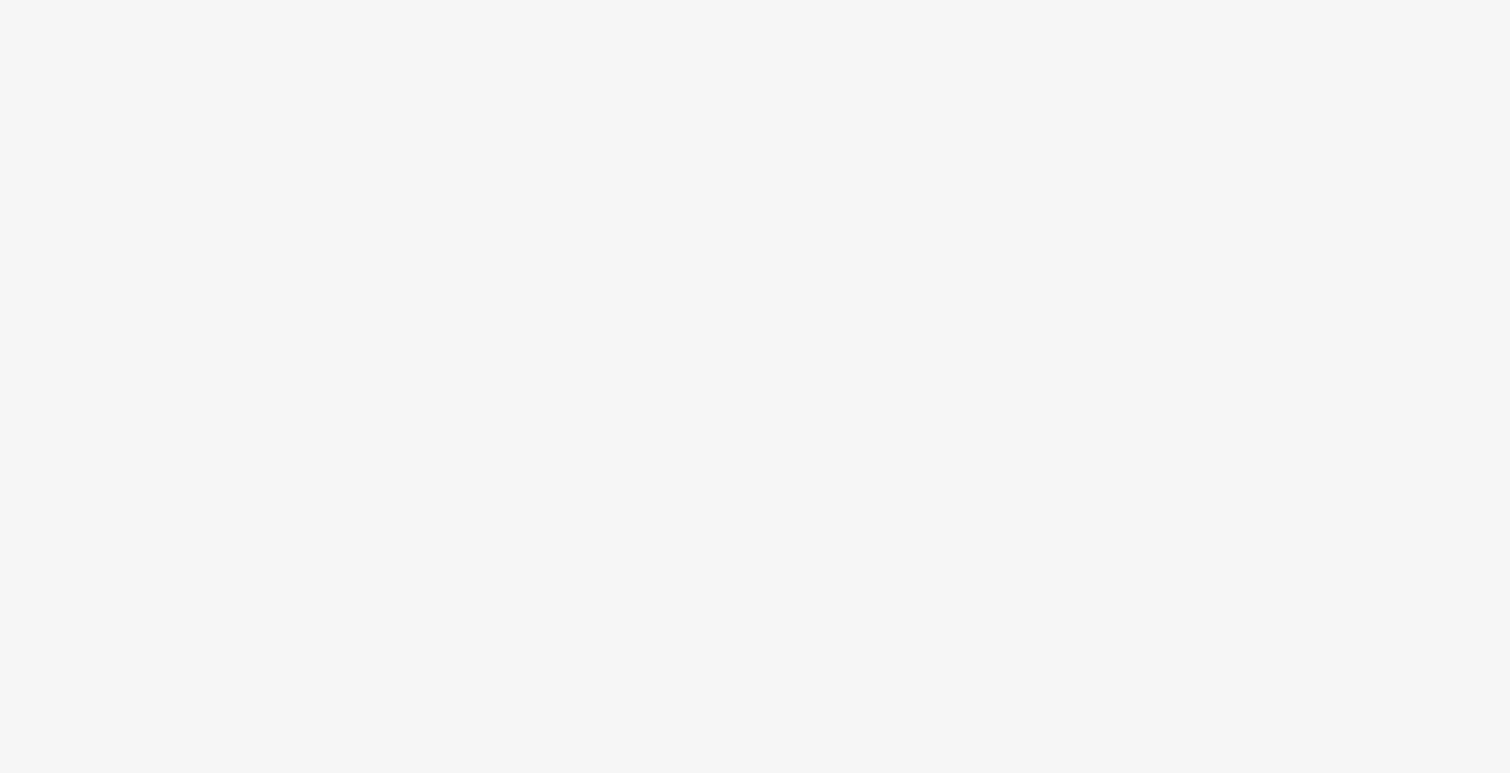 scroll, scrollTop: 0, scrollLeft: 0, axis: both 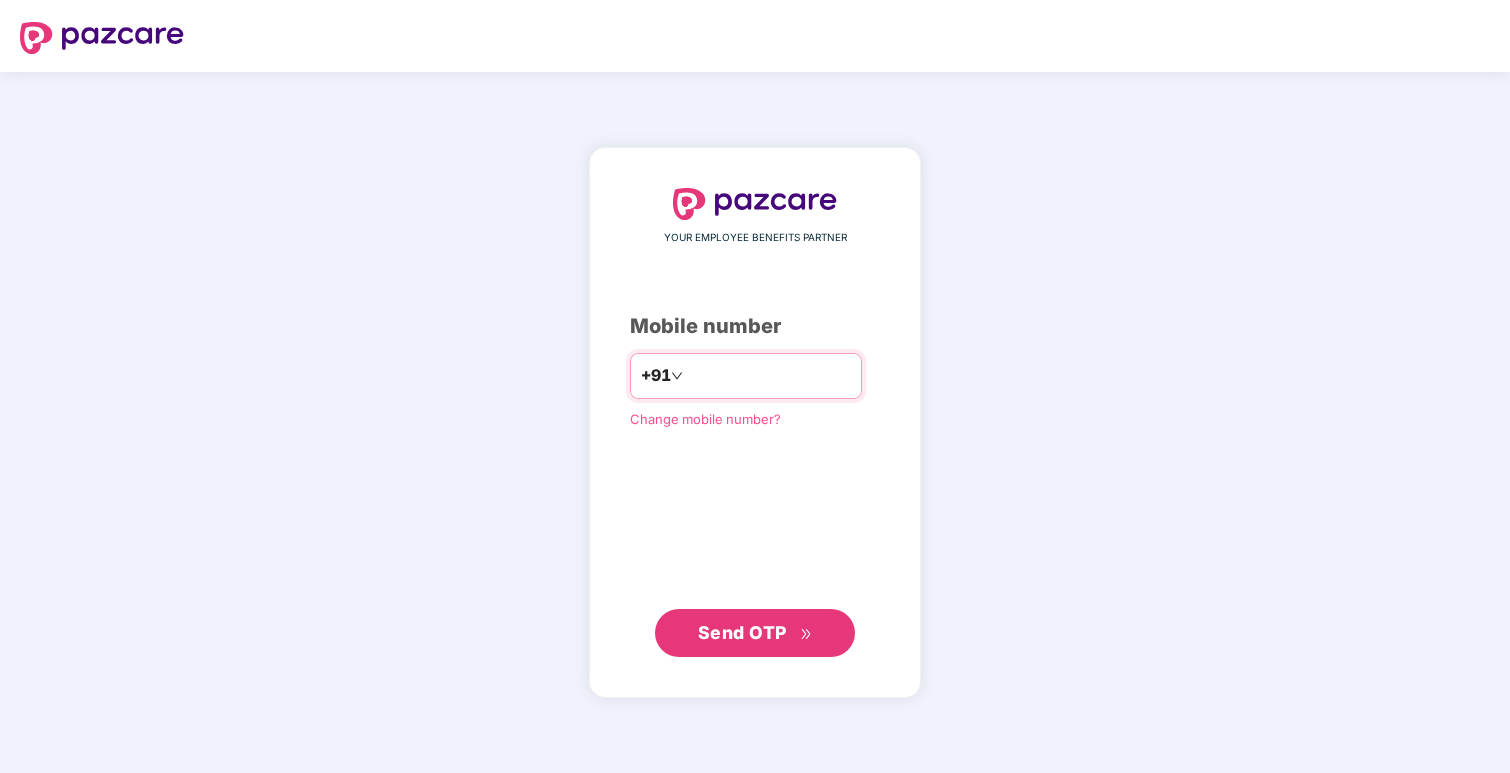 type on "**********" 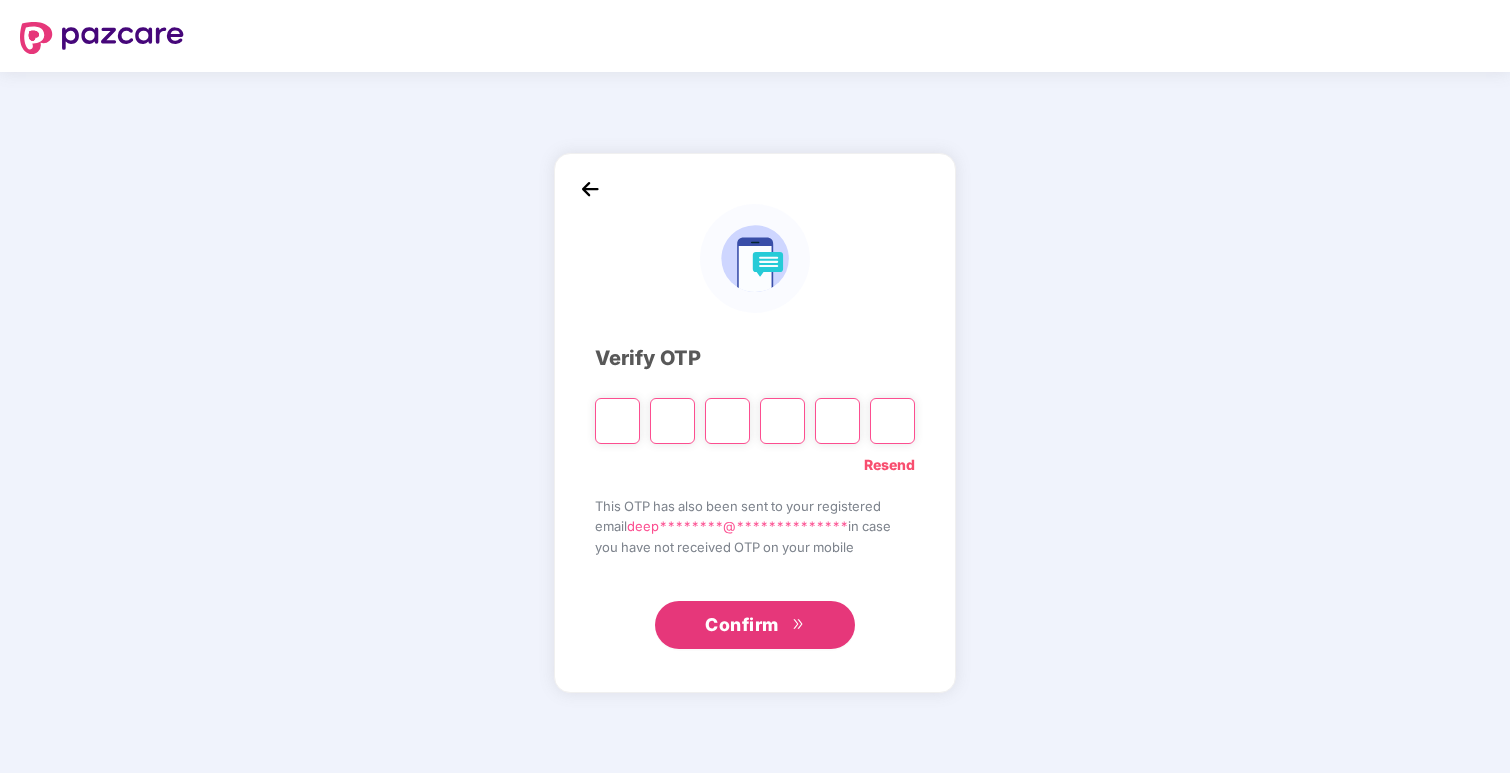 type on "*" 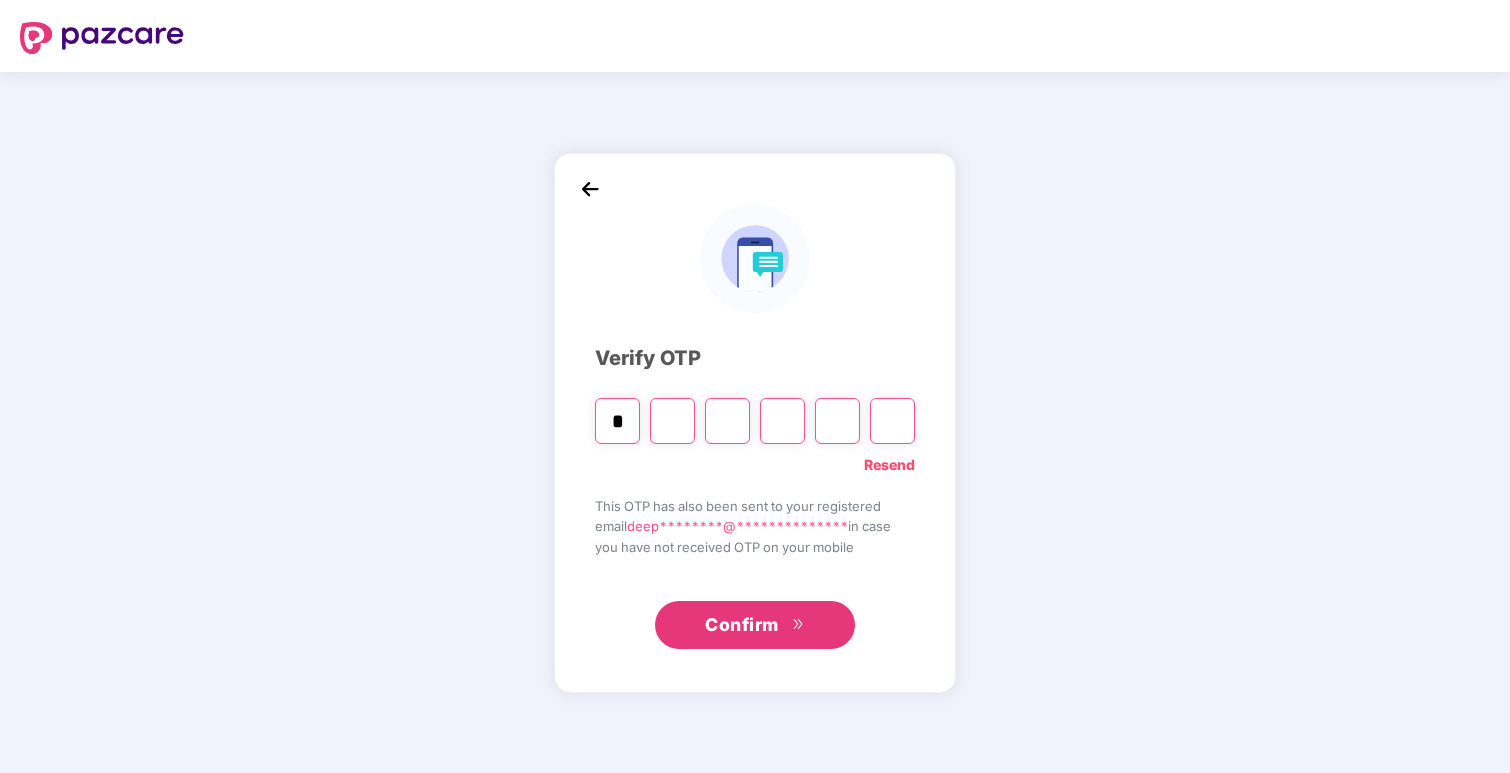 type on "*" 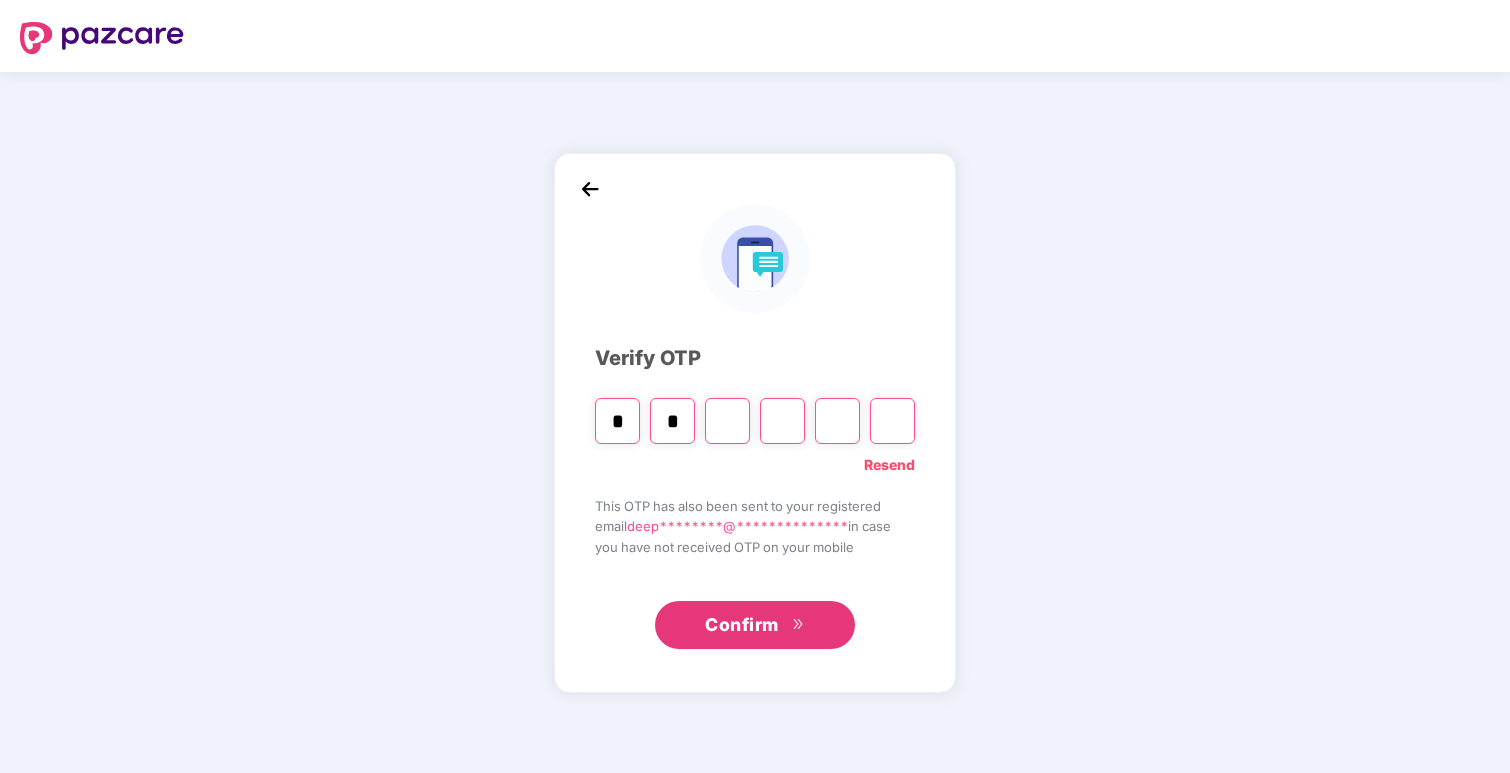 type on "*" 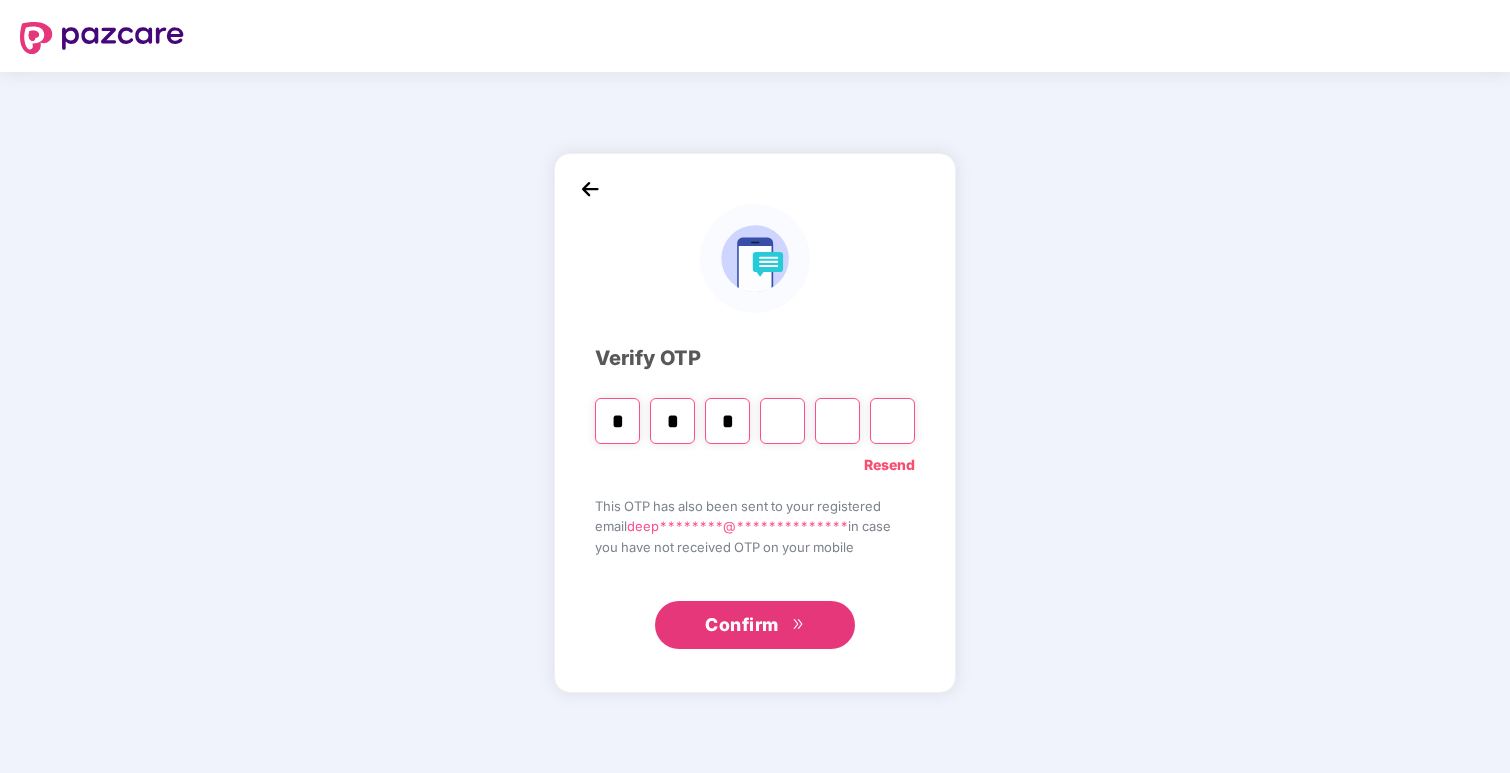 type on "*" 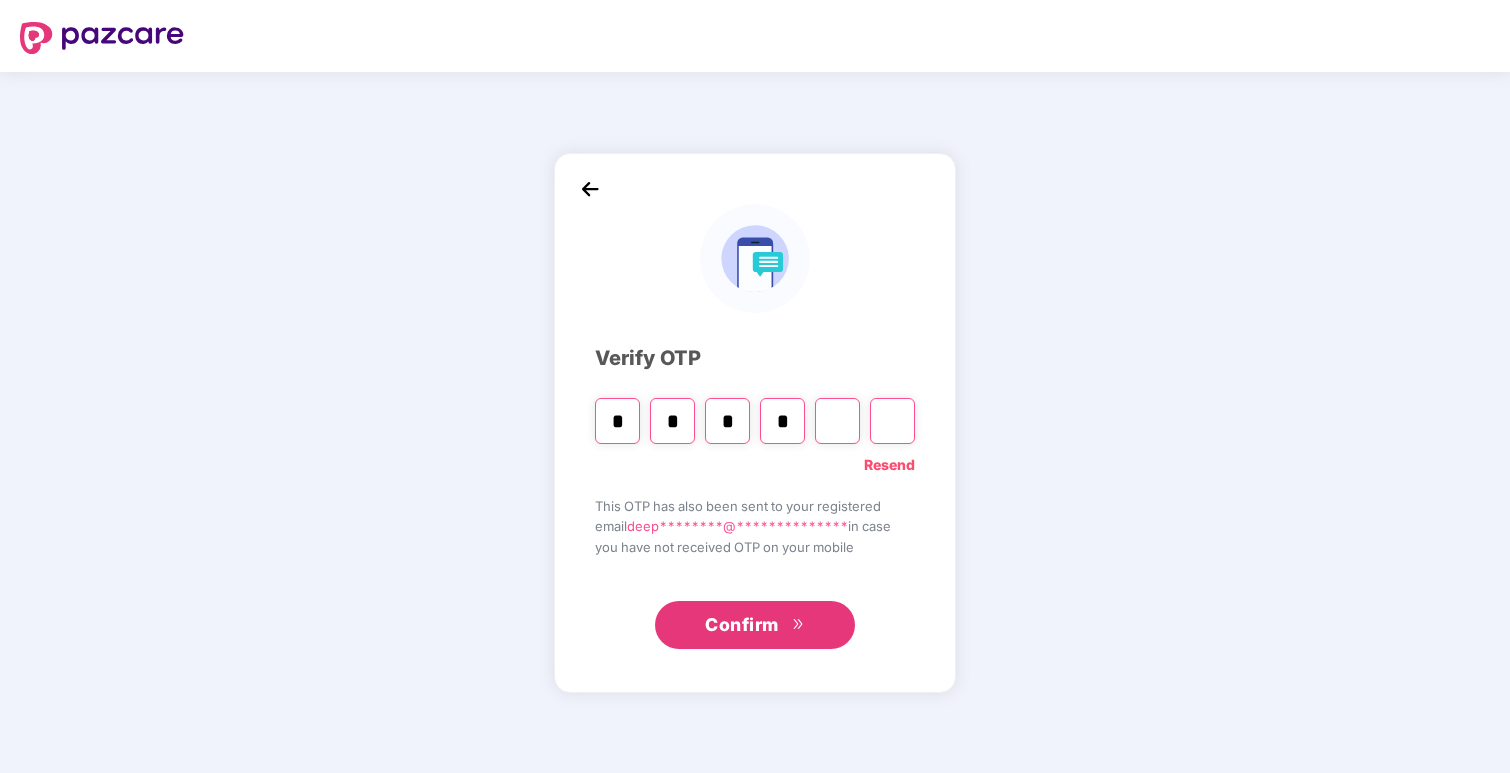 type on "*" 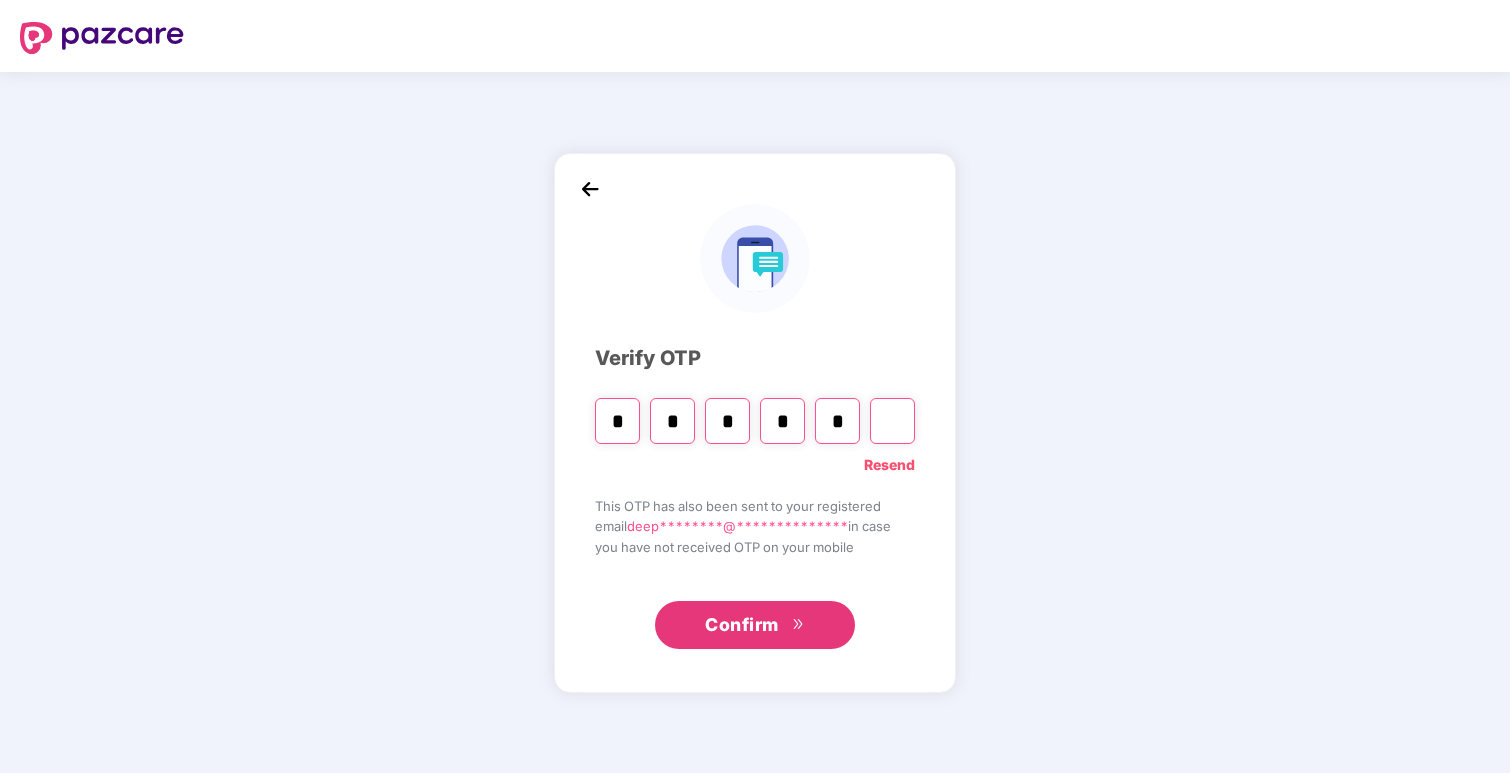 type on "*" 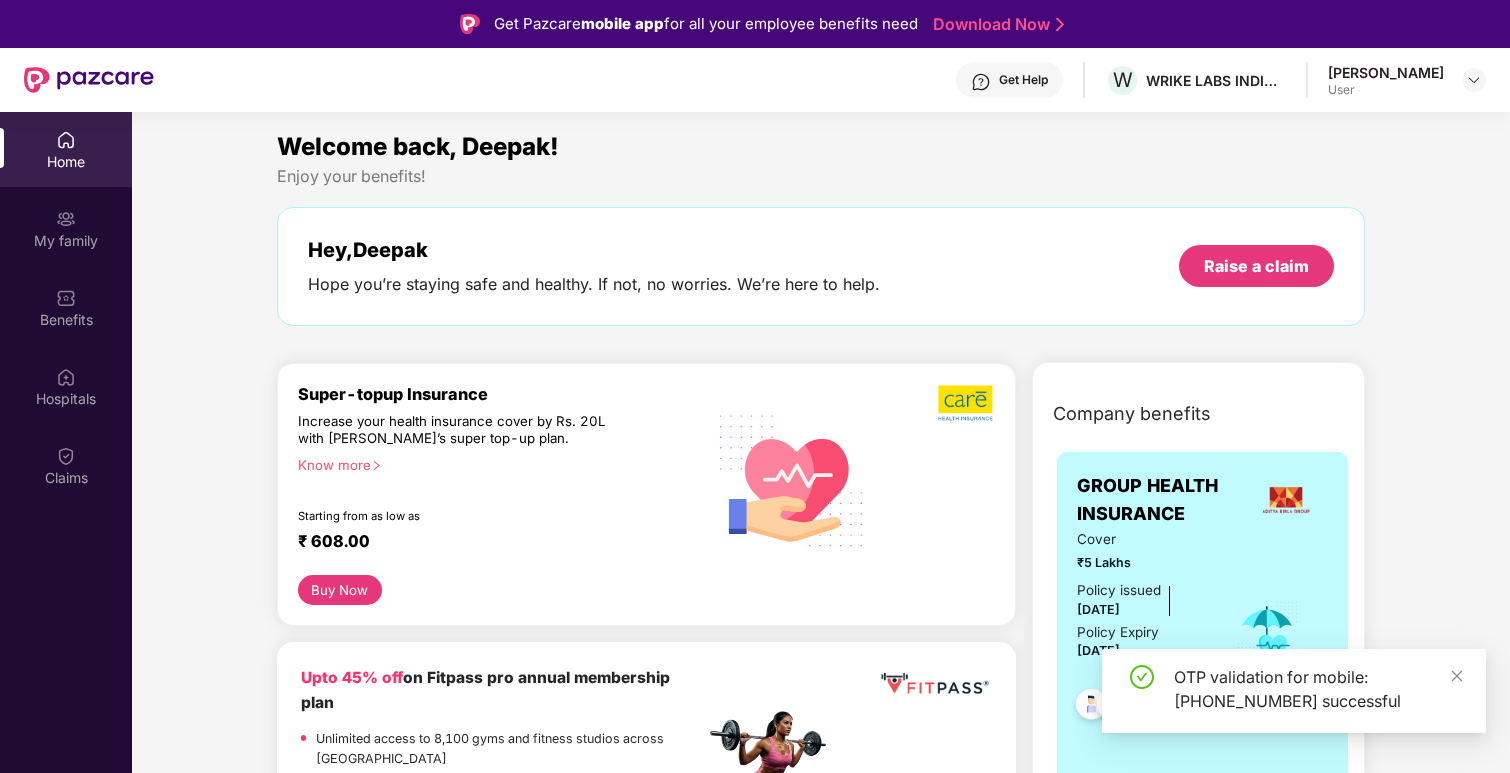 scroll, scrollTop: 13, scrollLeft: 0, axis: vertical 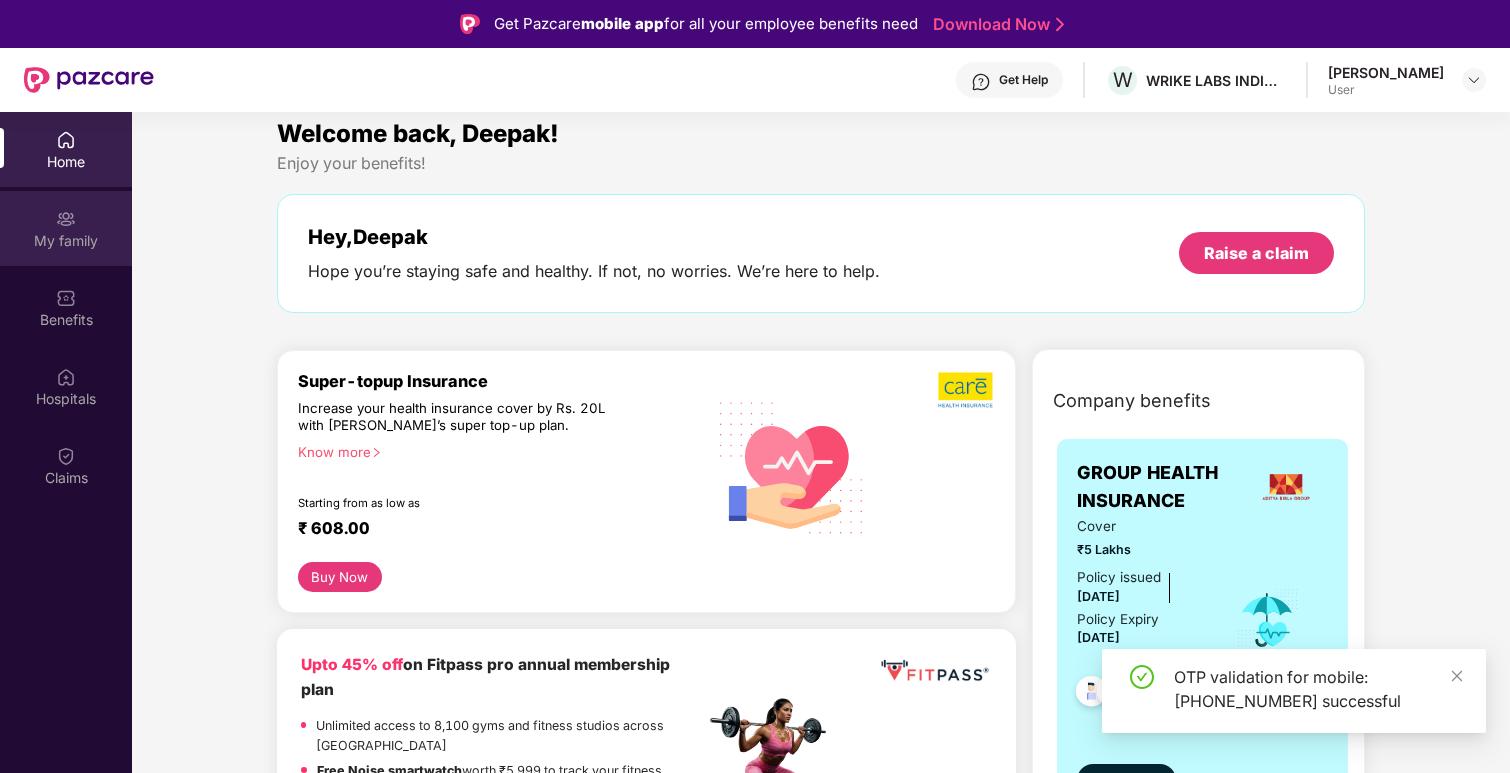 click on "My family" at bounding box center (66, 228) 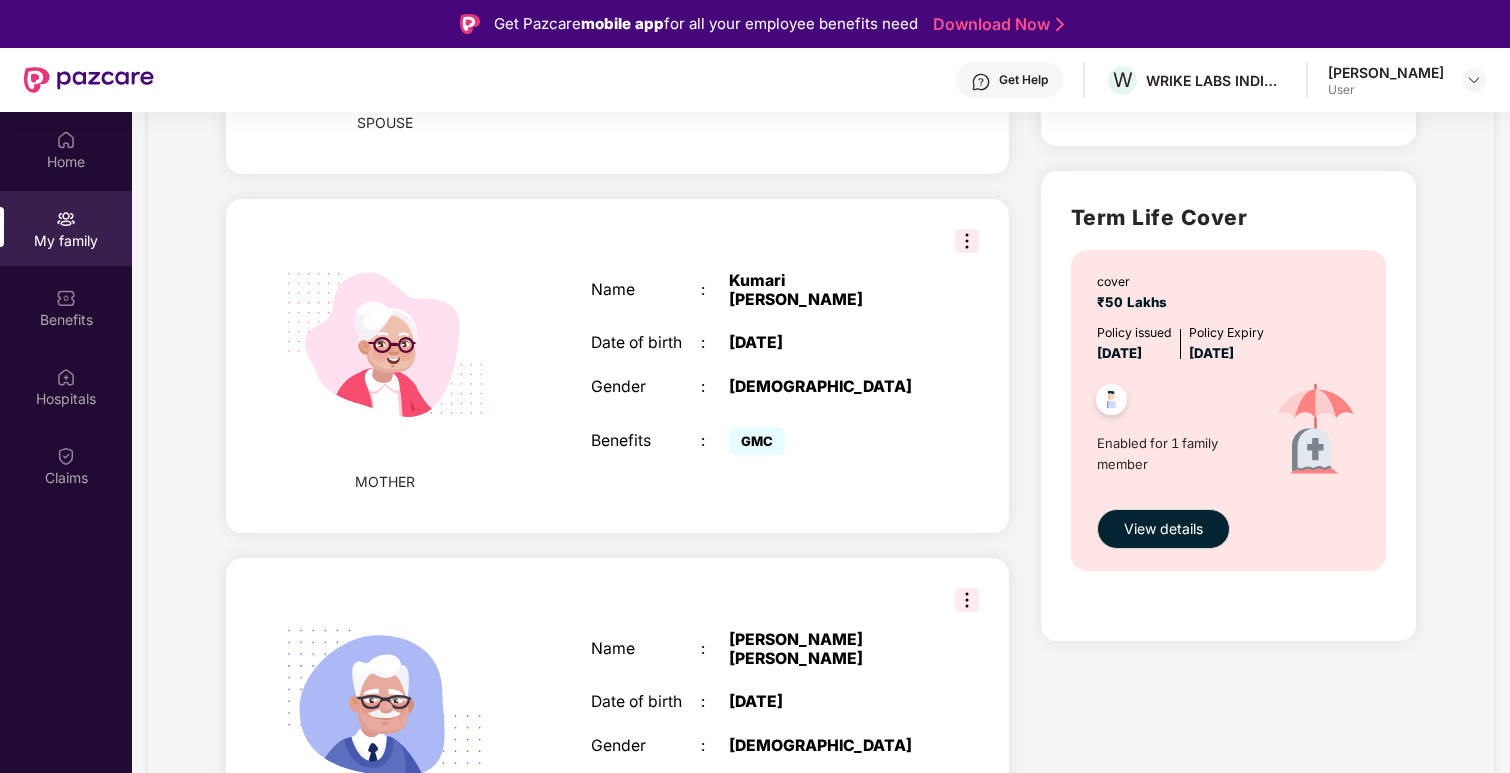 scroll, scrollTop: 1168, scrollLeft: 0, axis: vertical 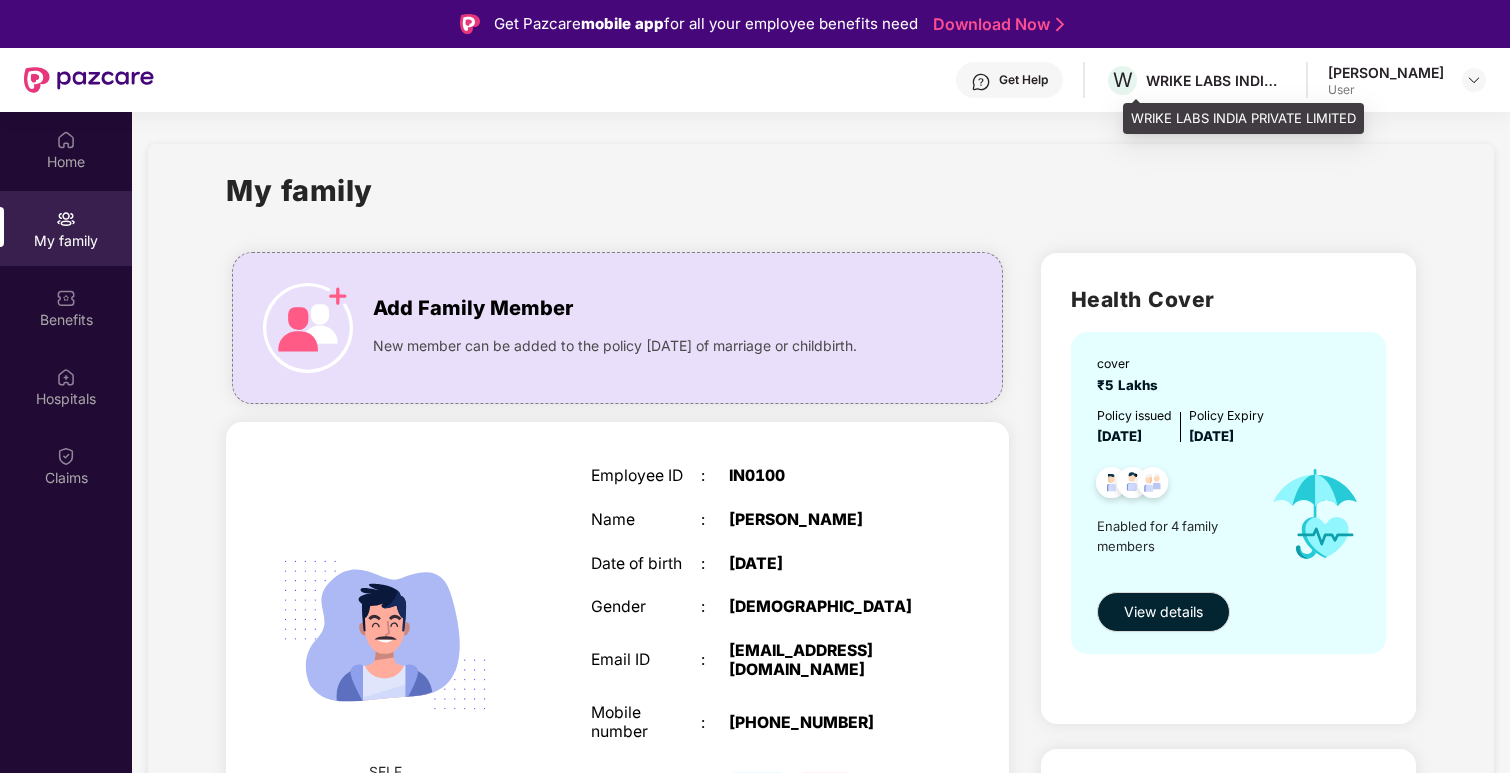 click on "WRIKE LABS INDIA PRIVATE LIMITED" at bounding box center (1216, 80) 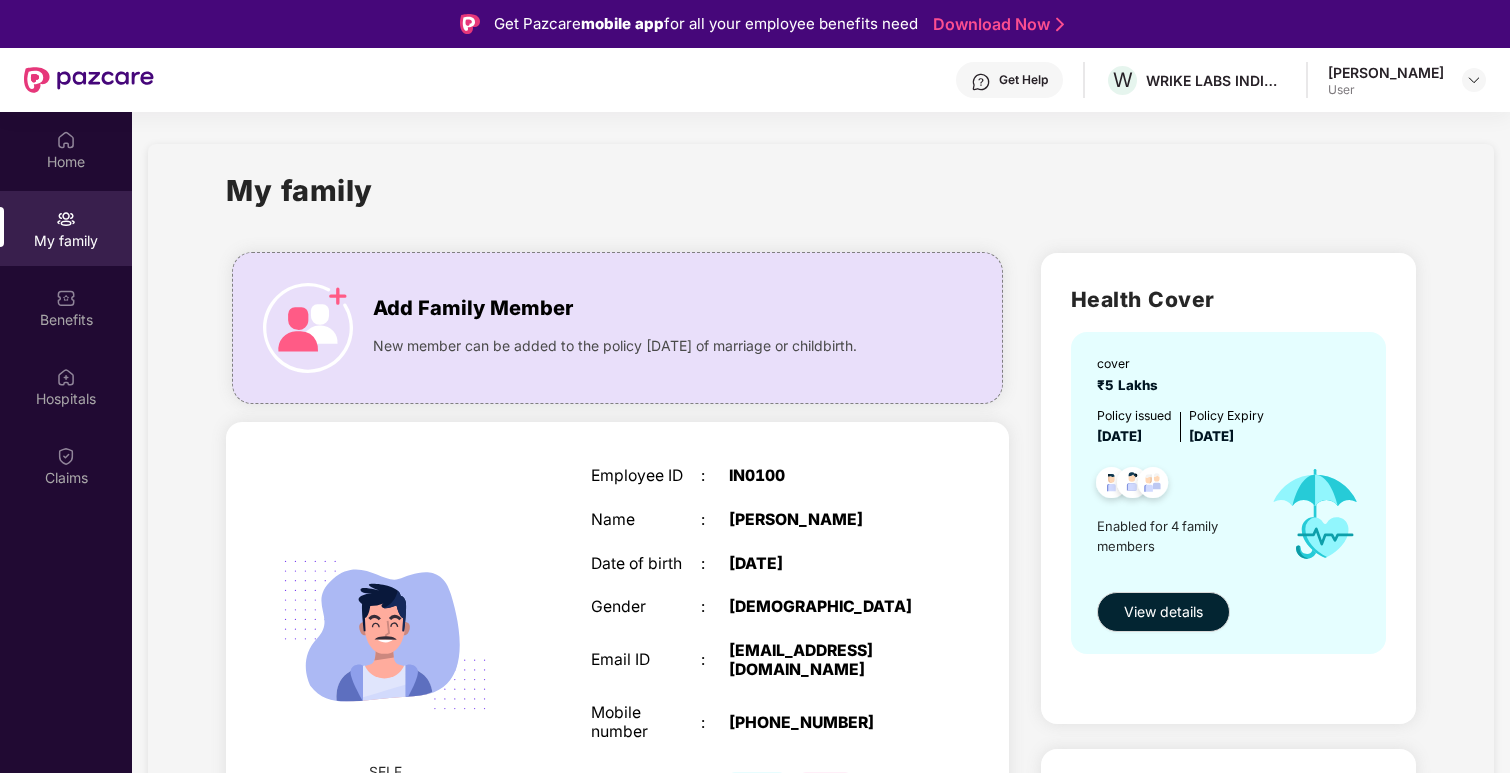 click on "User" at bounding box center (1386, 90) 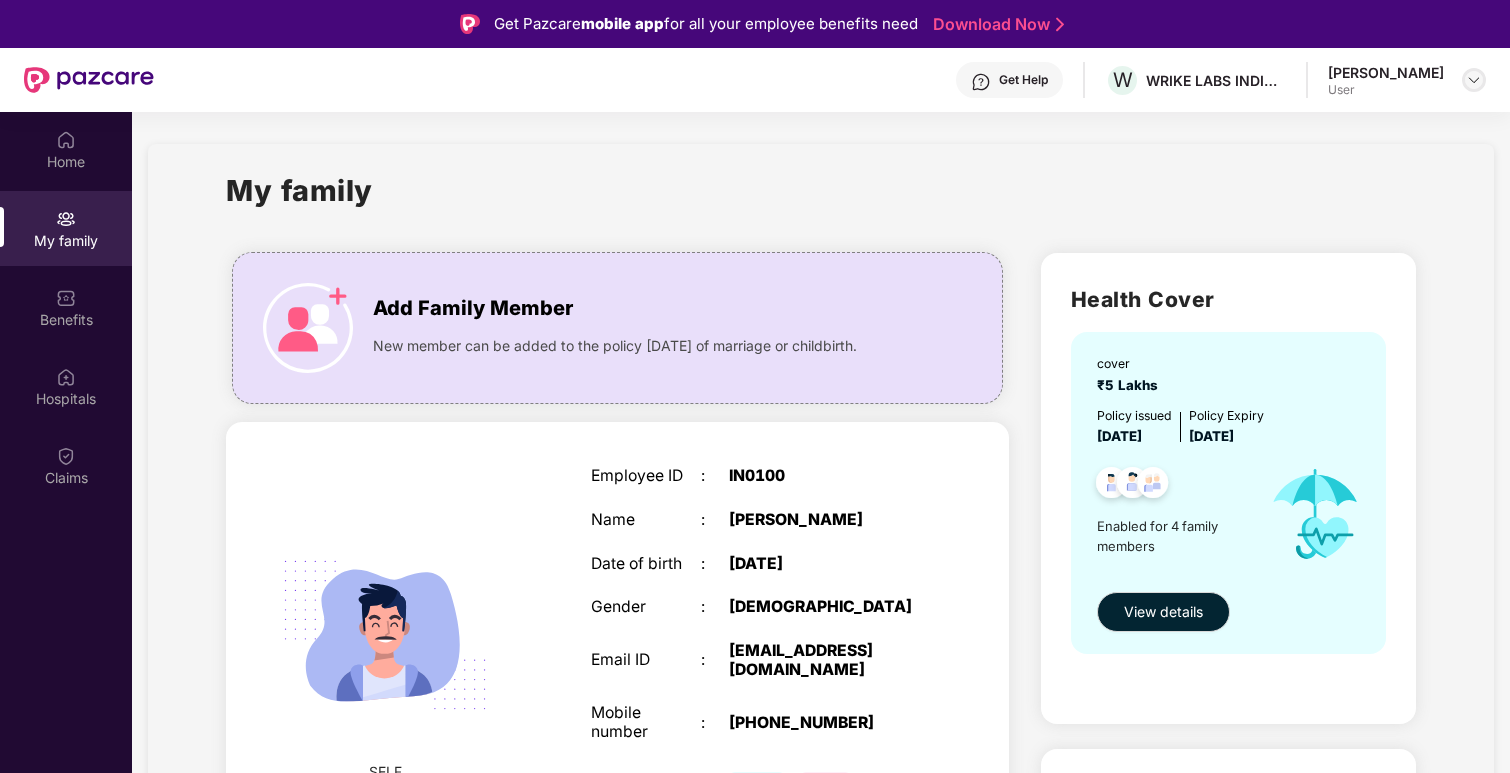 click at bounding box center (1474, 80) 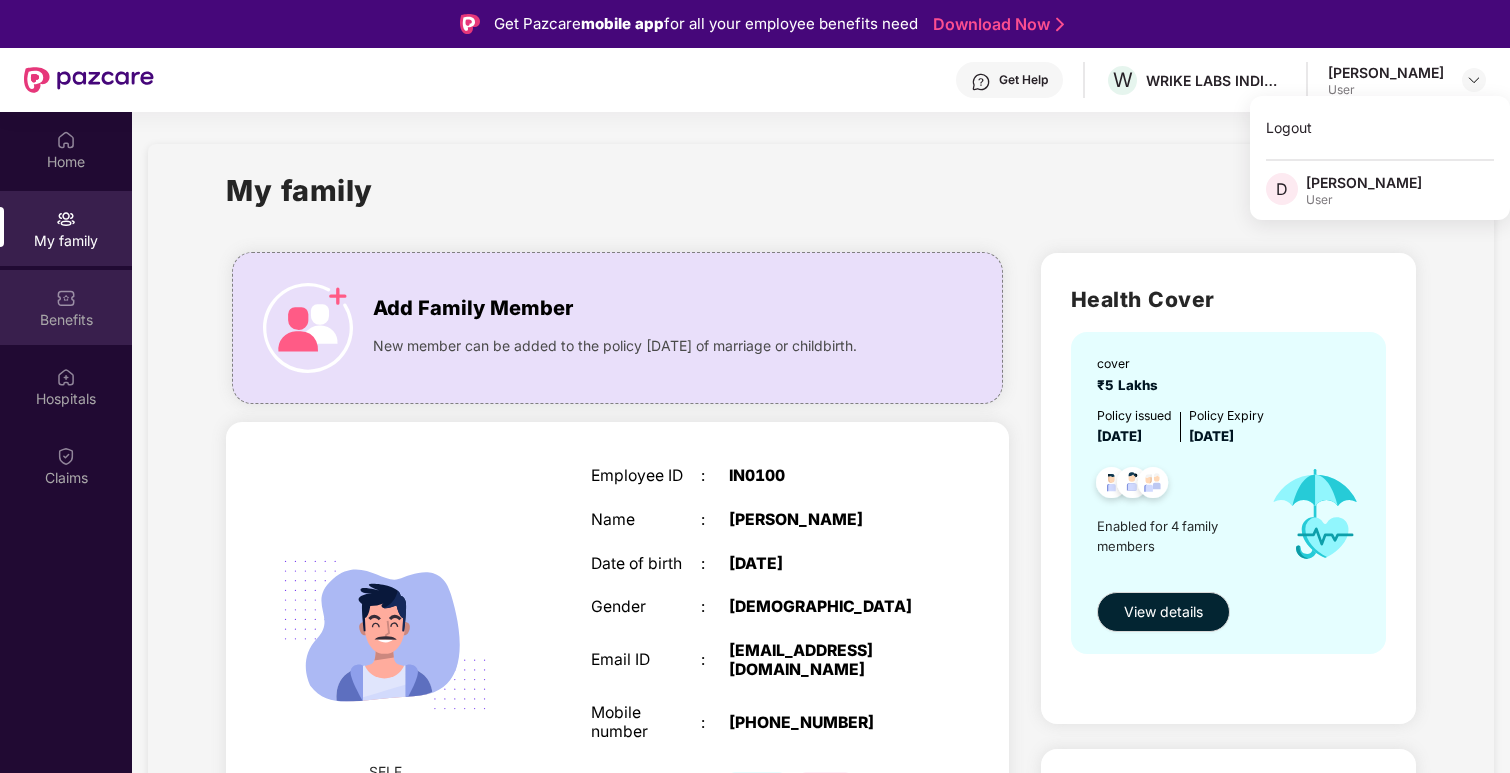 click on "Benefits" at bounding box center (66, 307) 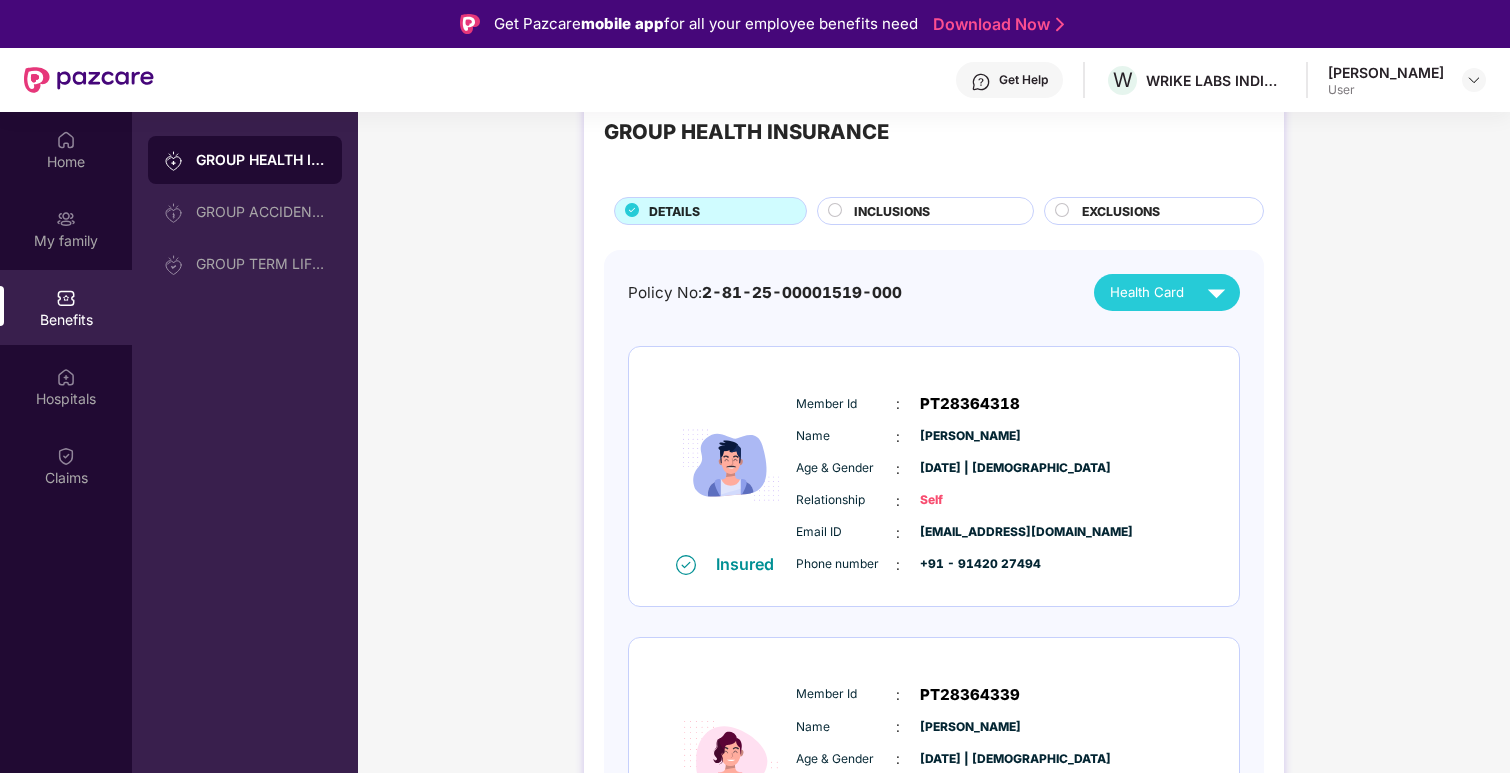 scroll, scrollTop: 0, scrollLeft: 0, axis: both 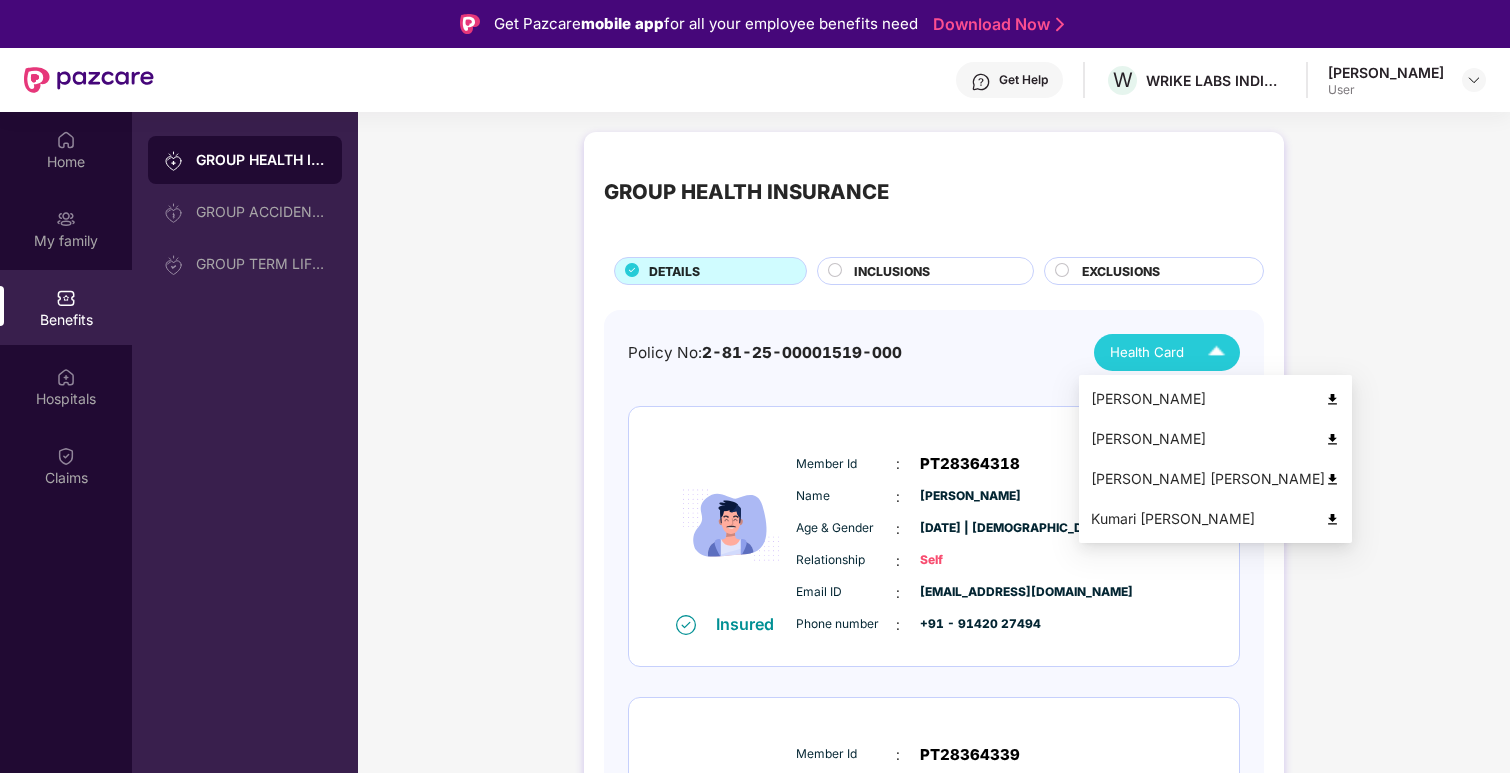 click on "Health Card" at bounding box center (1147, 352) 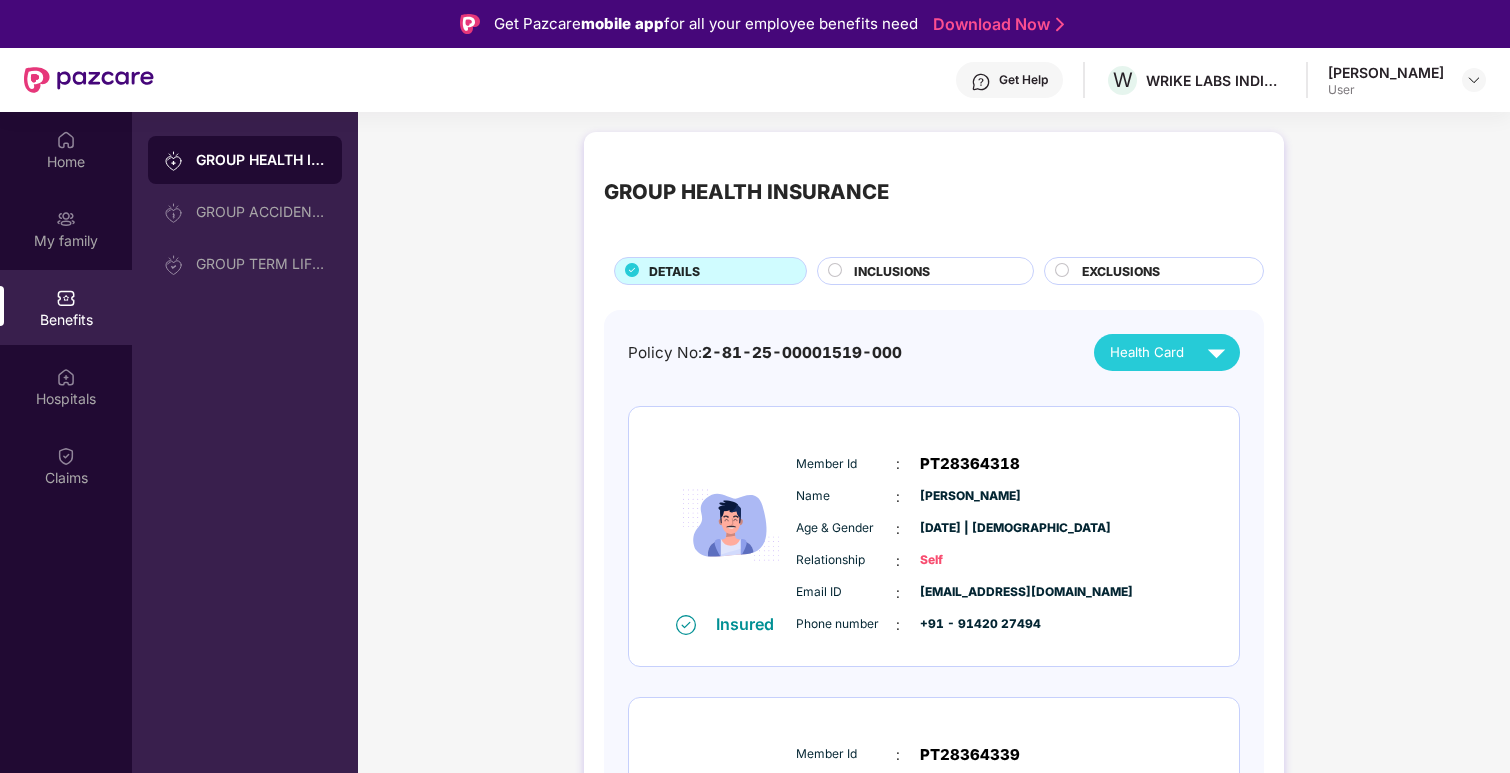 click on "INCLUSIONS" at bounding box center (933, 273) 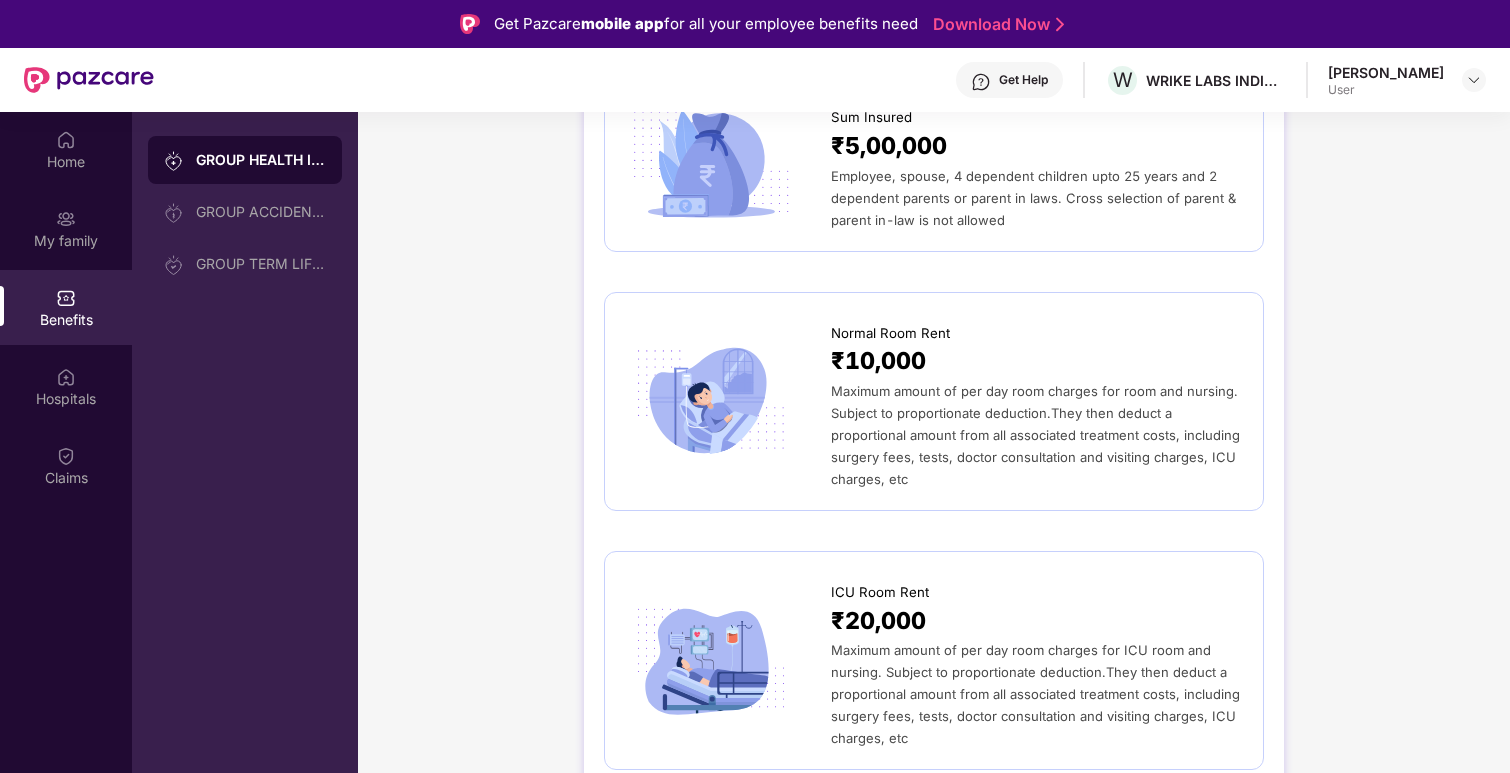 scroll, scrollTop: 0, scrollLeft: 0, axis: both 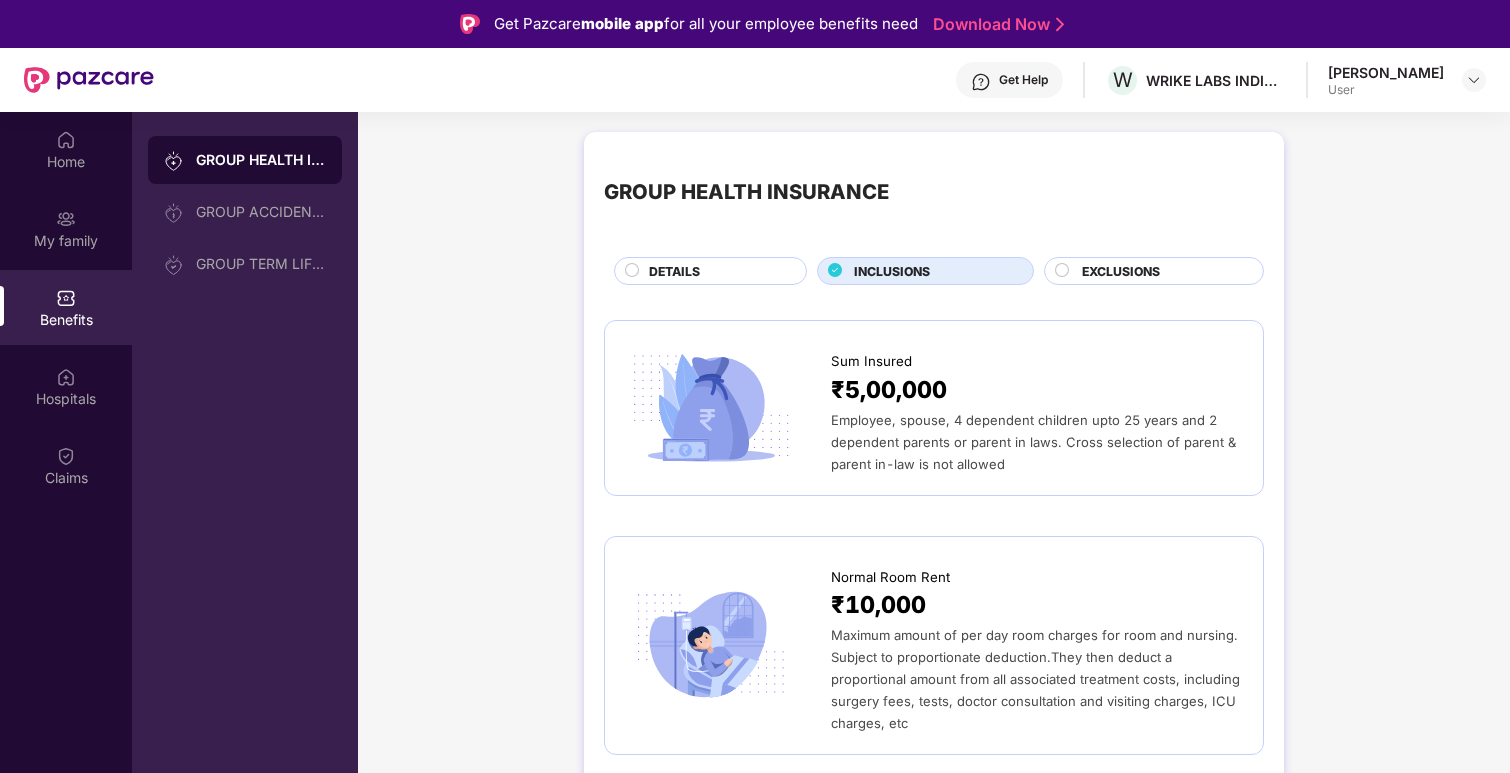 click on "EXCLUSIONS" at bounding box center [1162, 273] 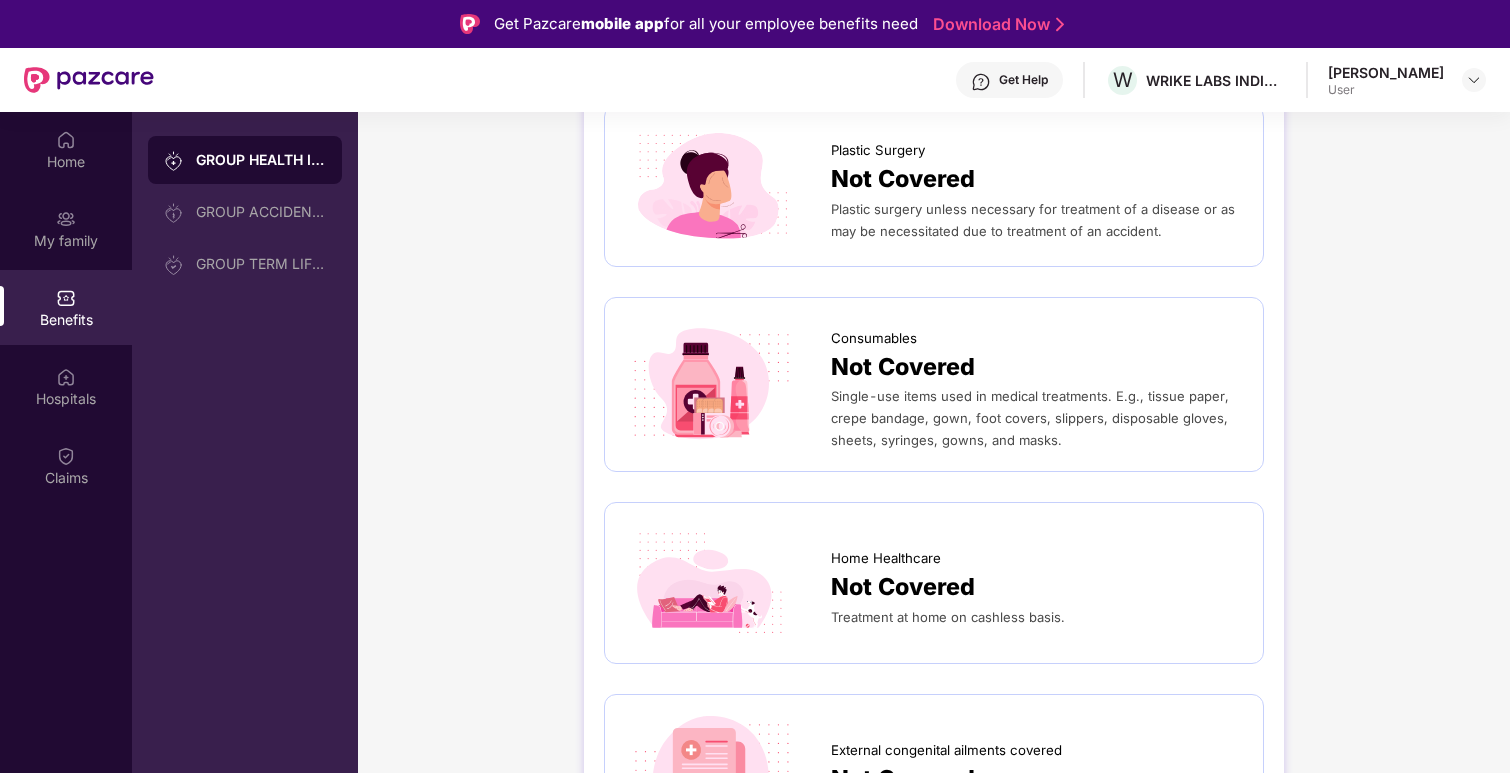 scroll, scrollTop: 1416, scrollLeft: 0, axis: vertical 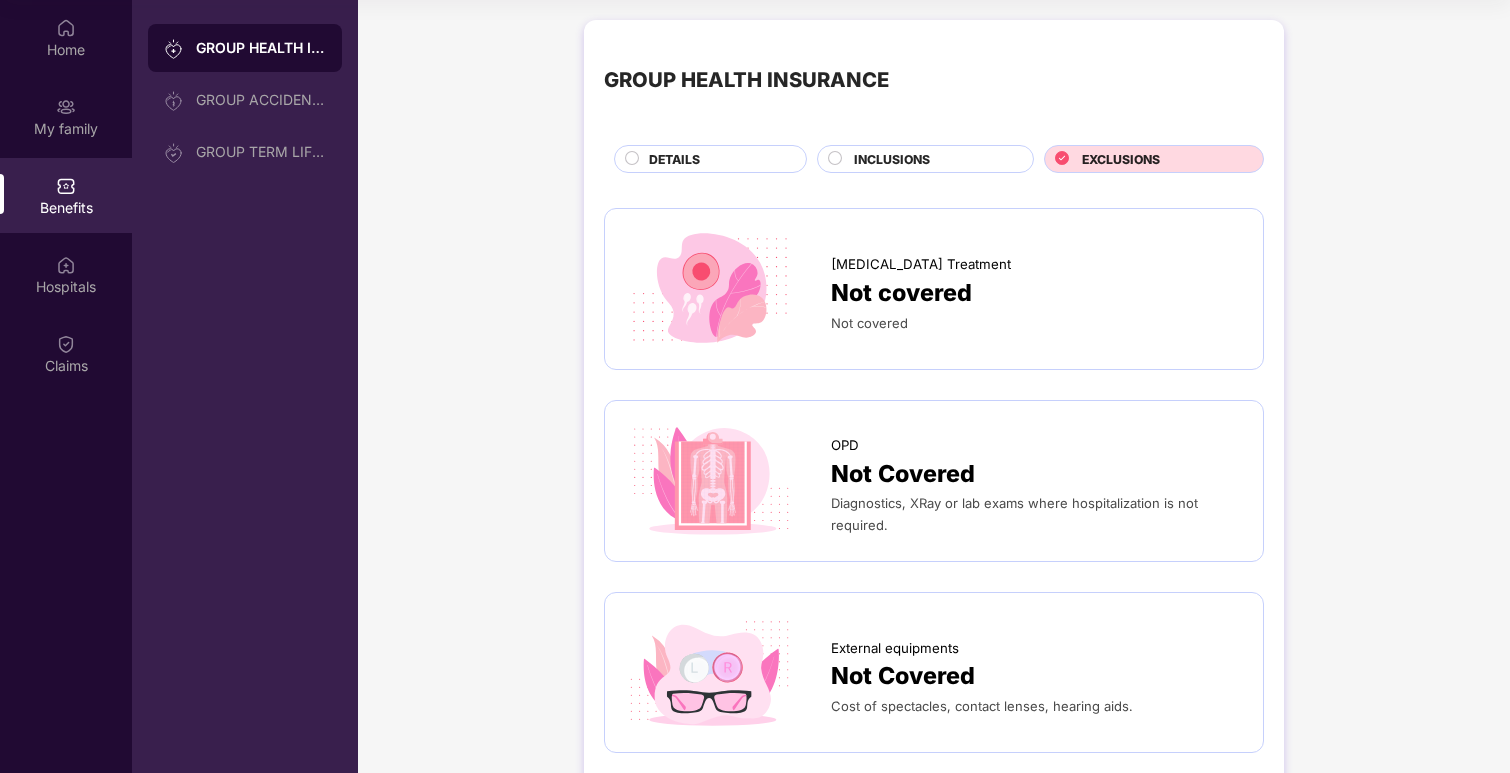 click on "INCLUSIONS" at bounding box center [933, 161] 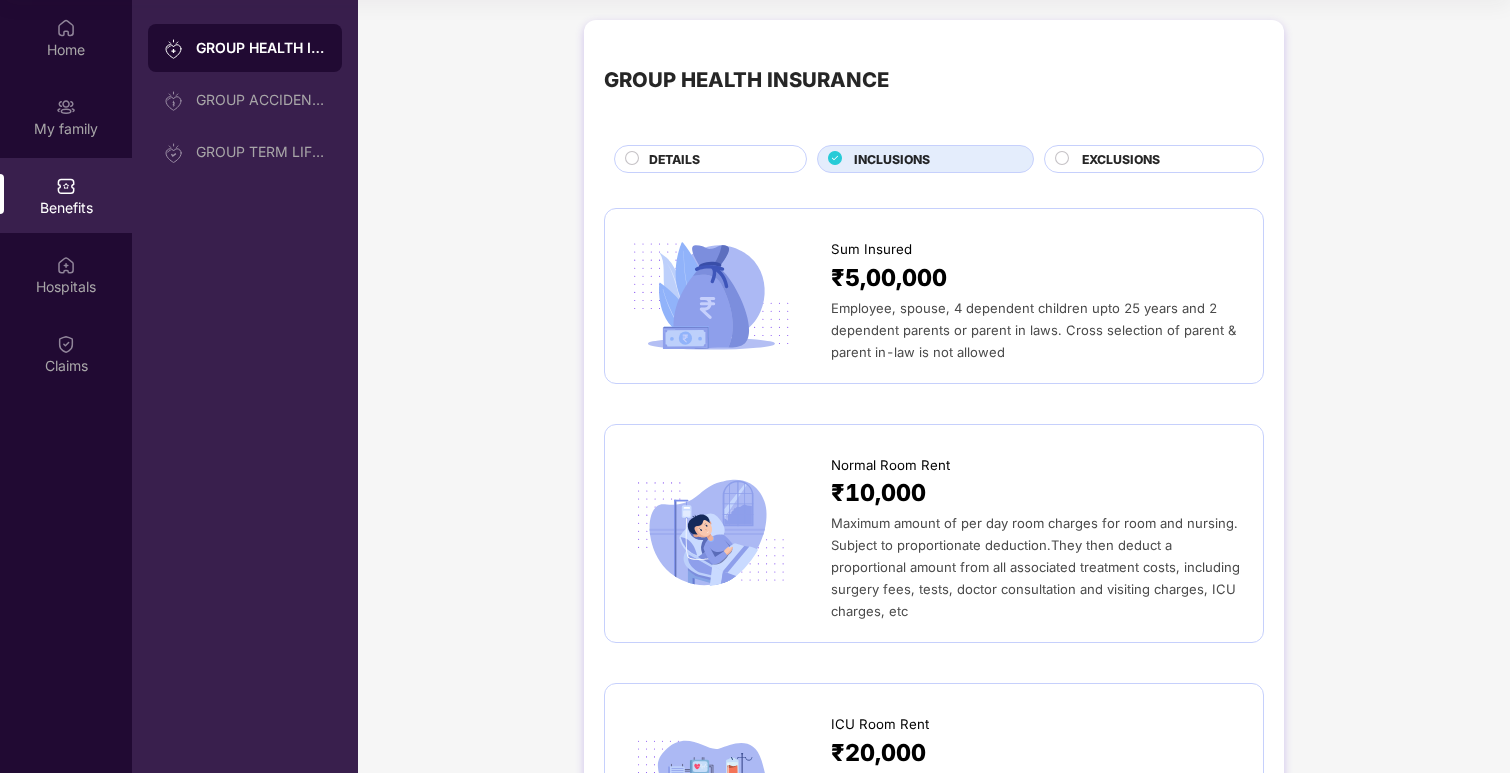 click on "GROUP HEALTH INSURANCE DETAILS INCLUSIONS EXCLUSIONS Sum Insured ₹5,00,000 Employee, spouse, 4 dependent children upto 25 years and 2 dependent parents or parent in laws. Cross selection of parent & parent in-law is not allowed Normal Room Rent ₹10,000 Maximum amount of per day room charges for room and nursing. Subject to proportionate deduction.They then deduct a proportional amount from all associated treatment costs, including surgery fees, tests, doctor consultation and visiting charges, ICU charges, etc ICU Room Rent ₹20,000 Maximum amount of per day room charges for ICU room and nursing. Subject to proportionate deduction.They then deduct a proportional amount from all associated treatment costs, including surgery fees, tests, doctor consultation and visiting charges, ICU charges, etc Disease wise capping No Capping No Disease Wise Capping. Payment Of Cover Will Be Proportionate To Cover On Room Rent & Upto Sum Insured. Please Refer Policy Terms And Condition For Complete Details. 60 days 90 days" at bounding box center (934, 2555) 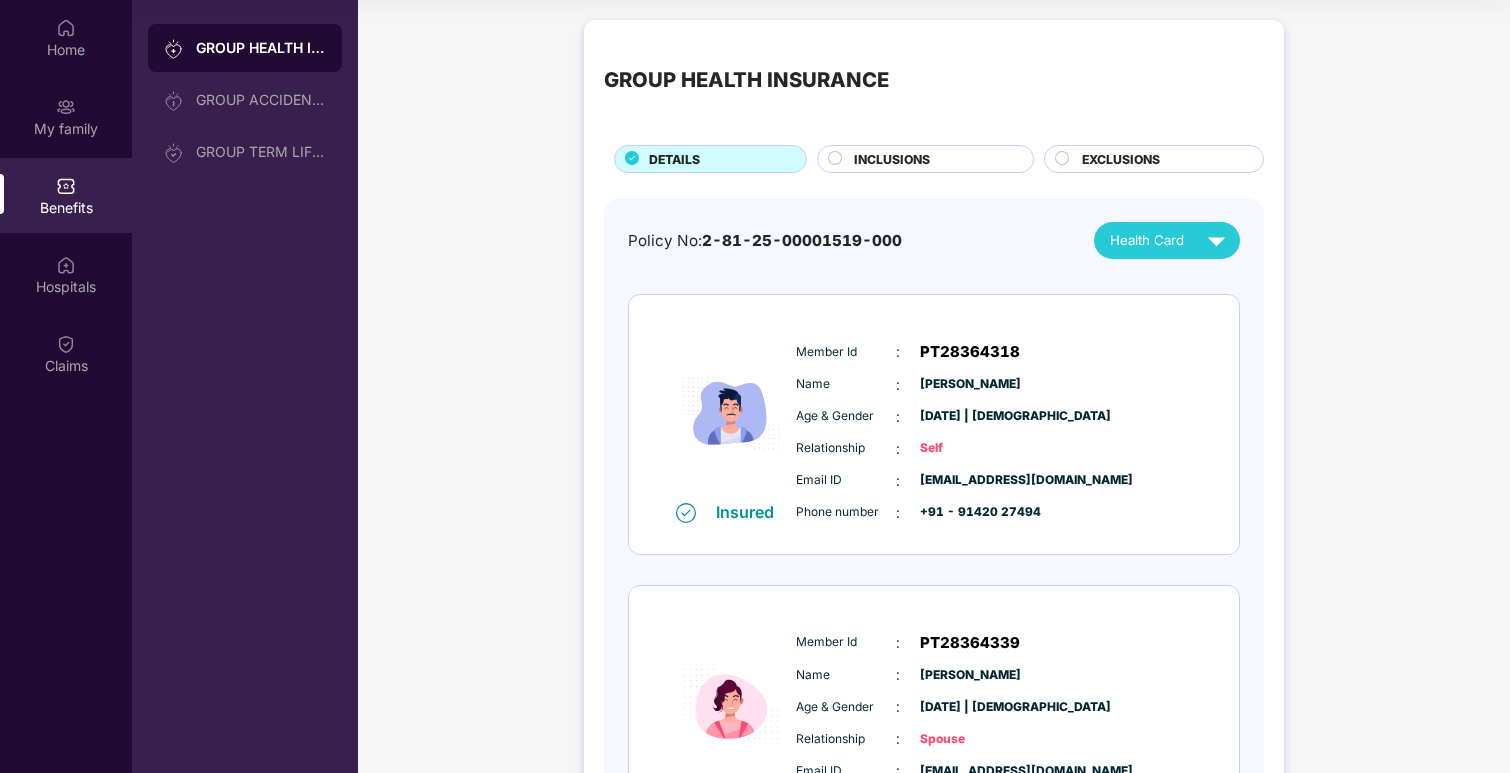 scroll, scrollTop: 0, scrollLeft: 0, axis: both 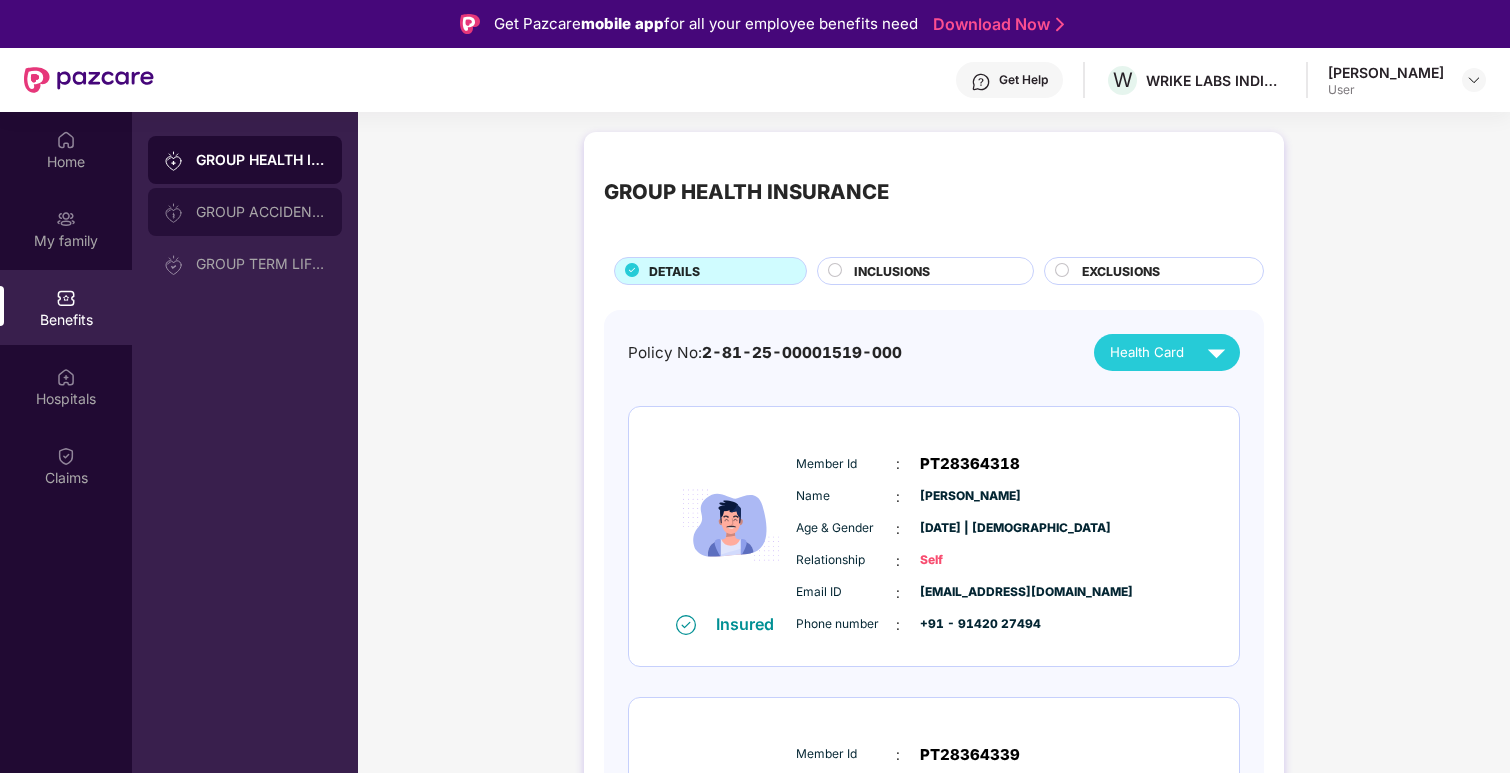 click on "GROUP ACCIDENTAL INSURANCE" at bounding box center (261, 212) 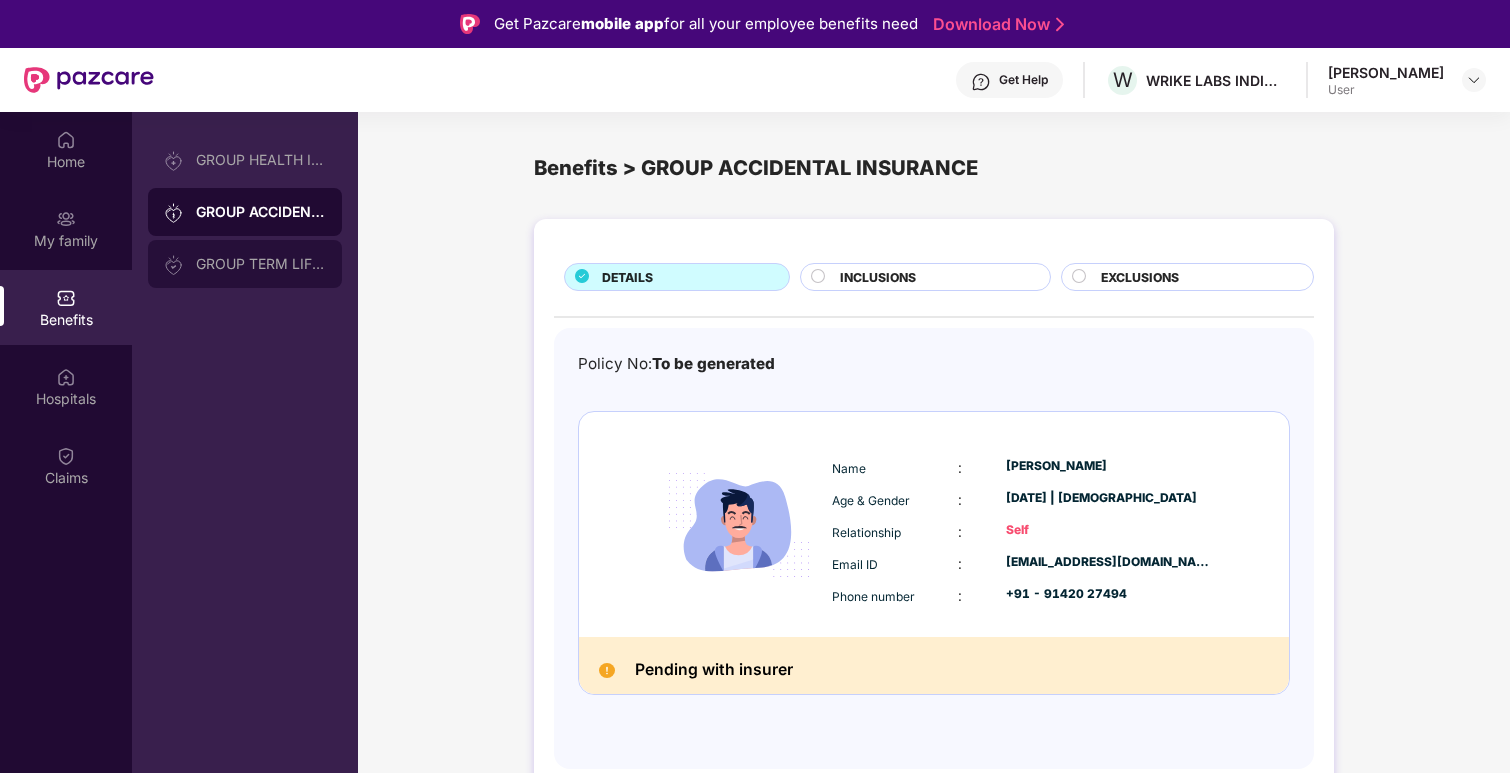 click on "GROUP TERM LIFE INSURANCE" at bounding box center [261, 264] 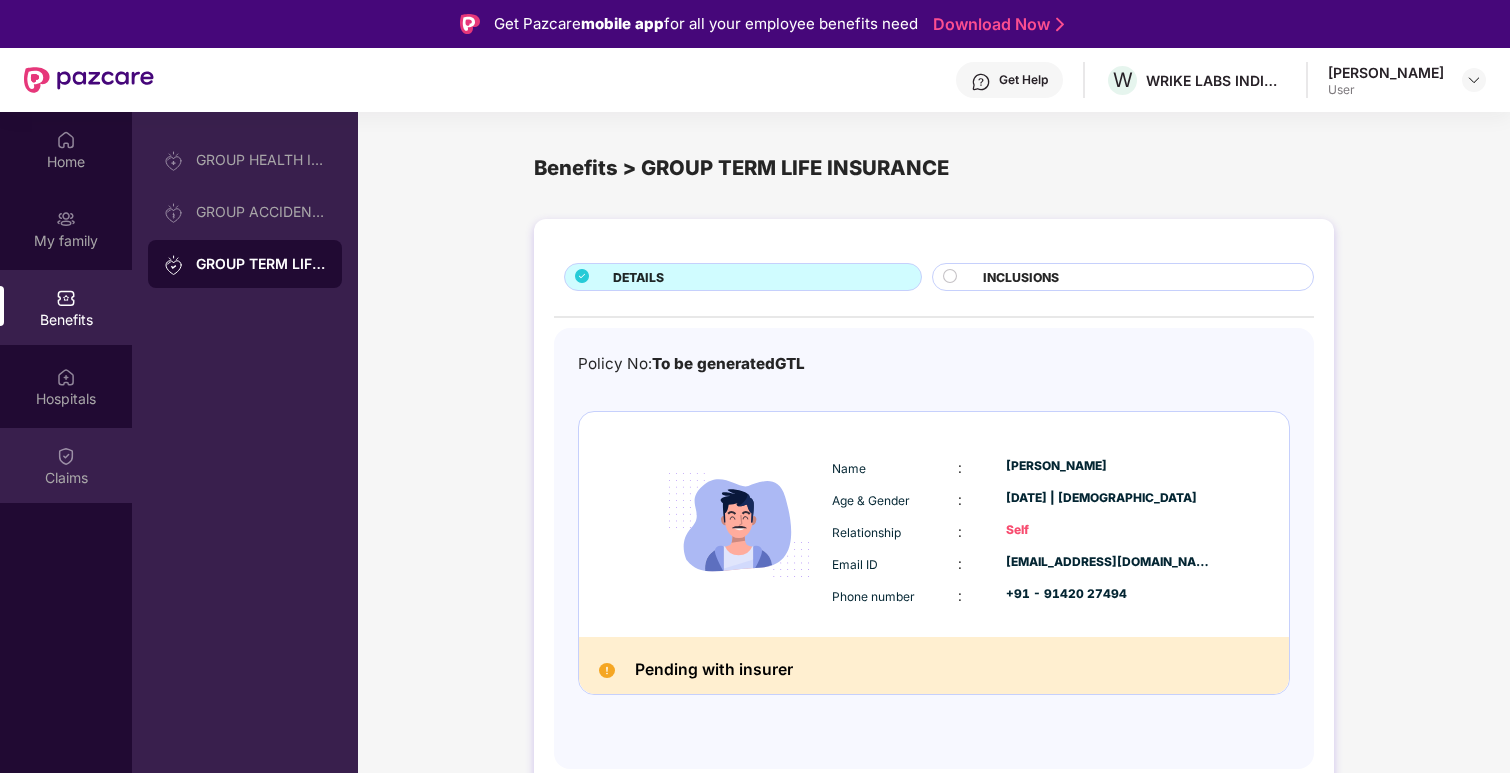 click at bounding box center [66, 456] 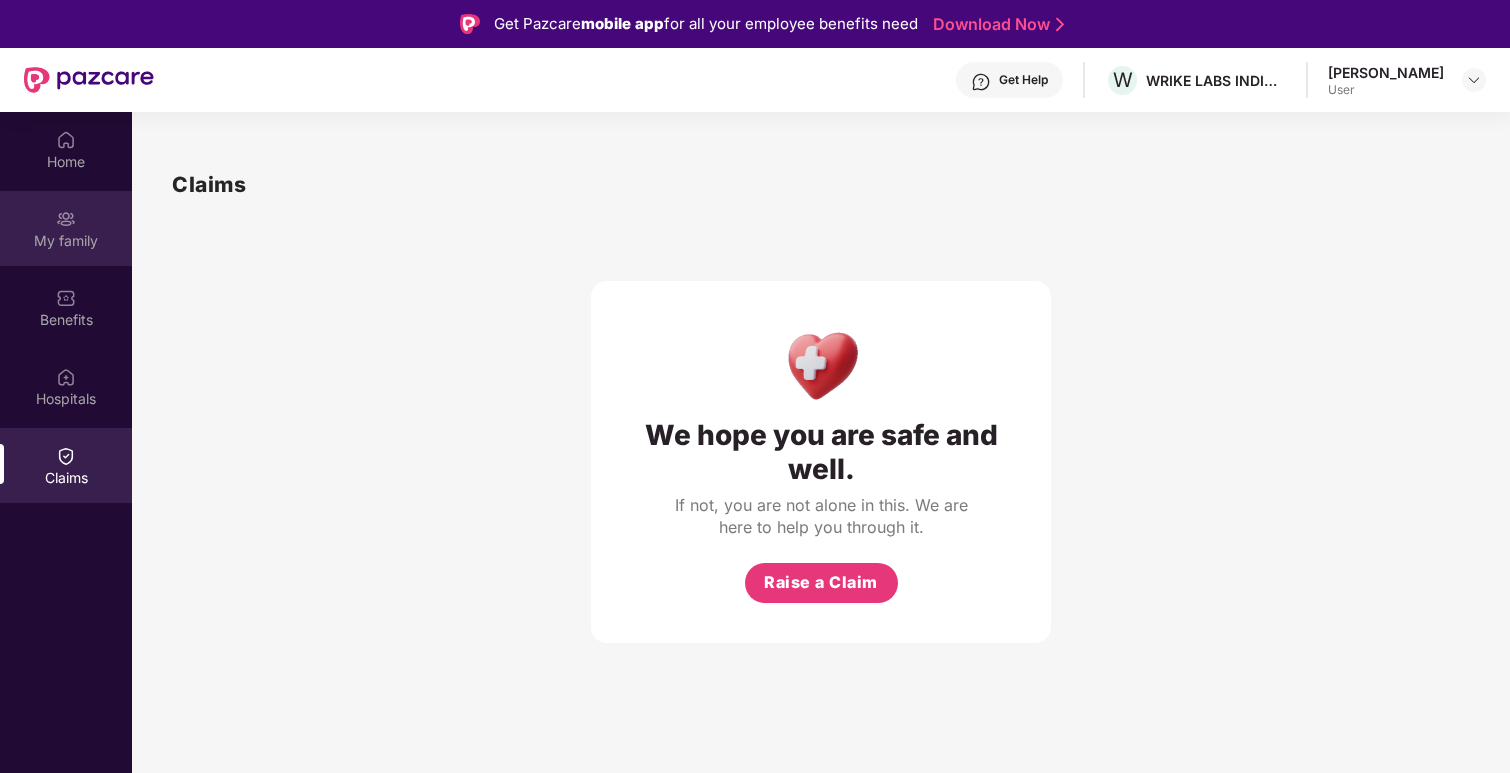 click on "My family" at bounding box center (66, 241) 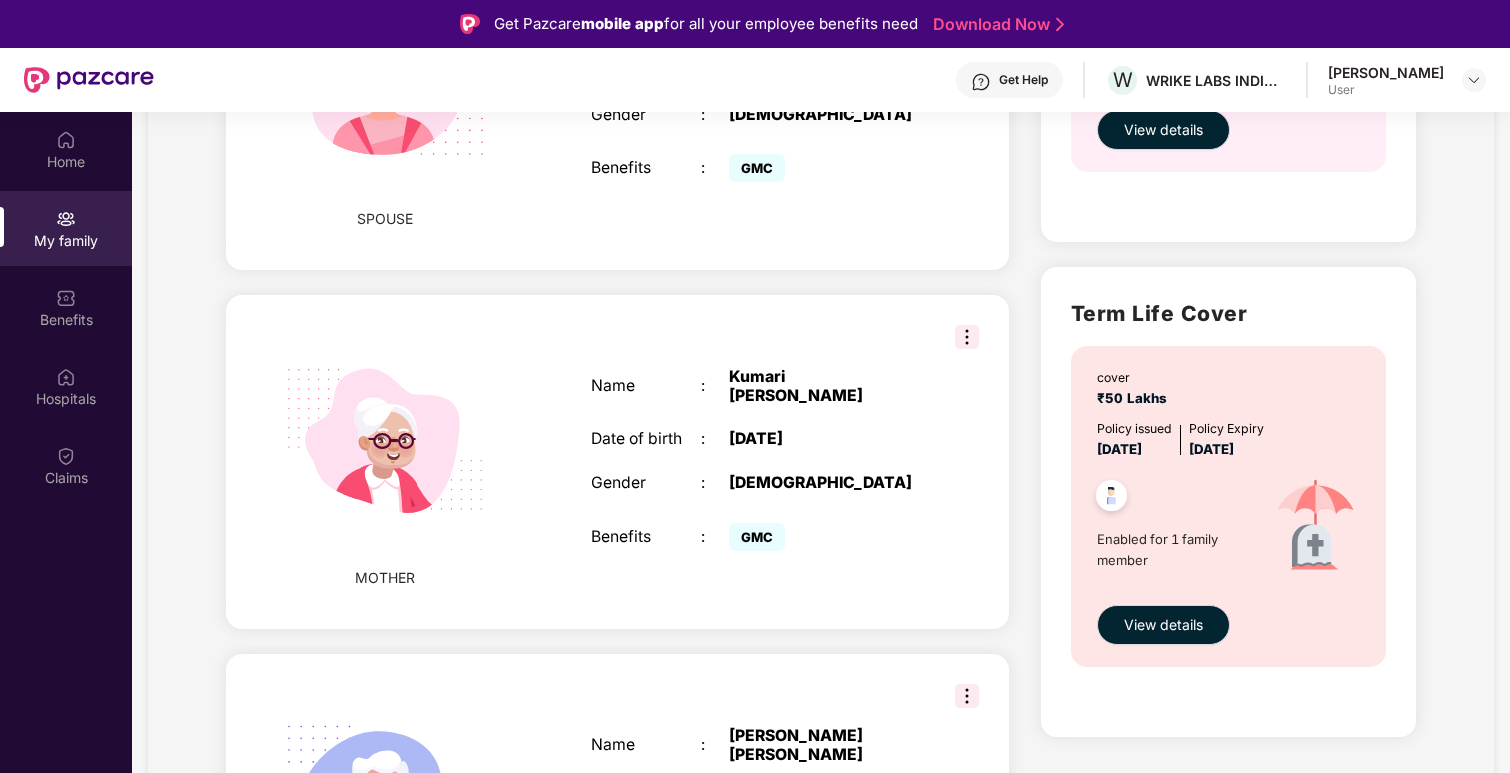 scroll, scrollTop: 1168, scrollLeft: 0, axis: vertical 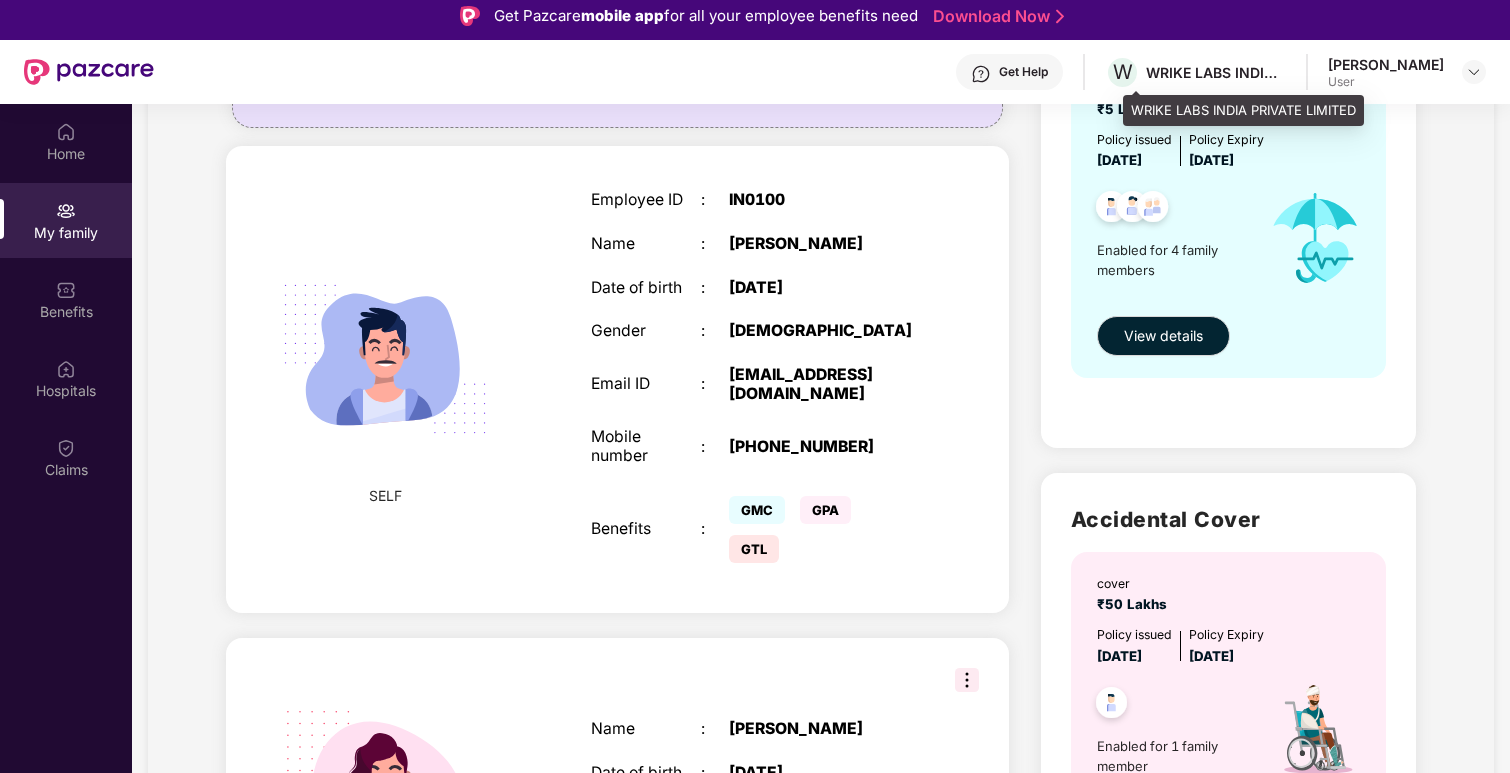click on "WRIKE LABS INDIA PRIVATE LIMITED" at bounding box center [1216, 72] 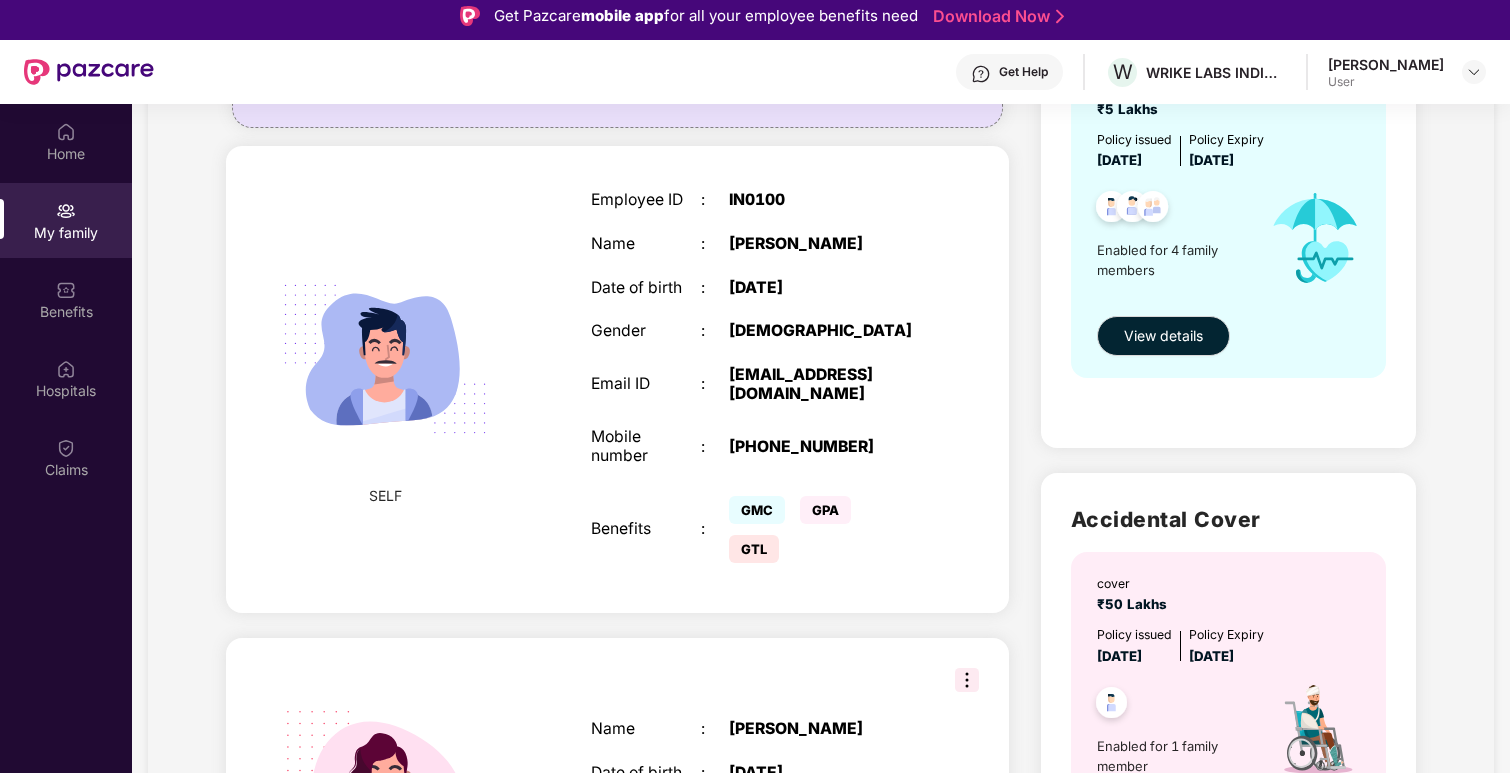 click on "[PERSON_NAME]" at bounding box center (1386, 64) 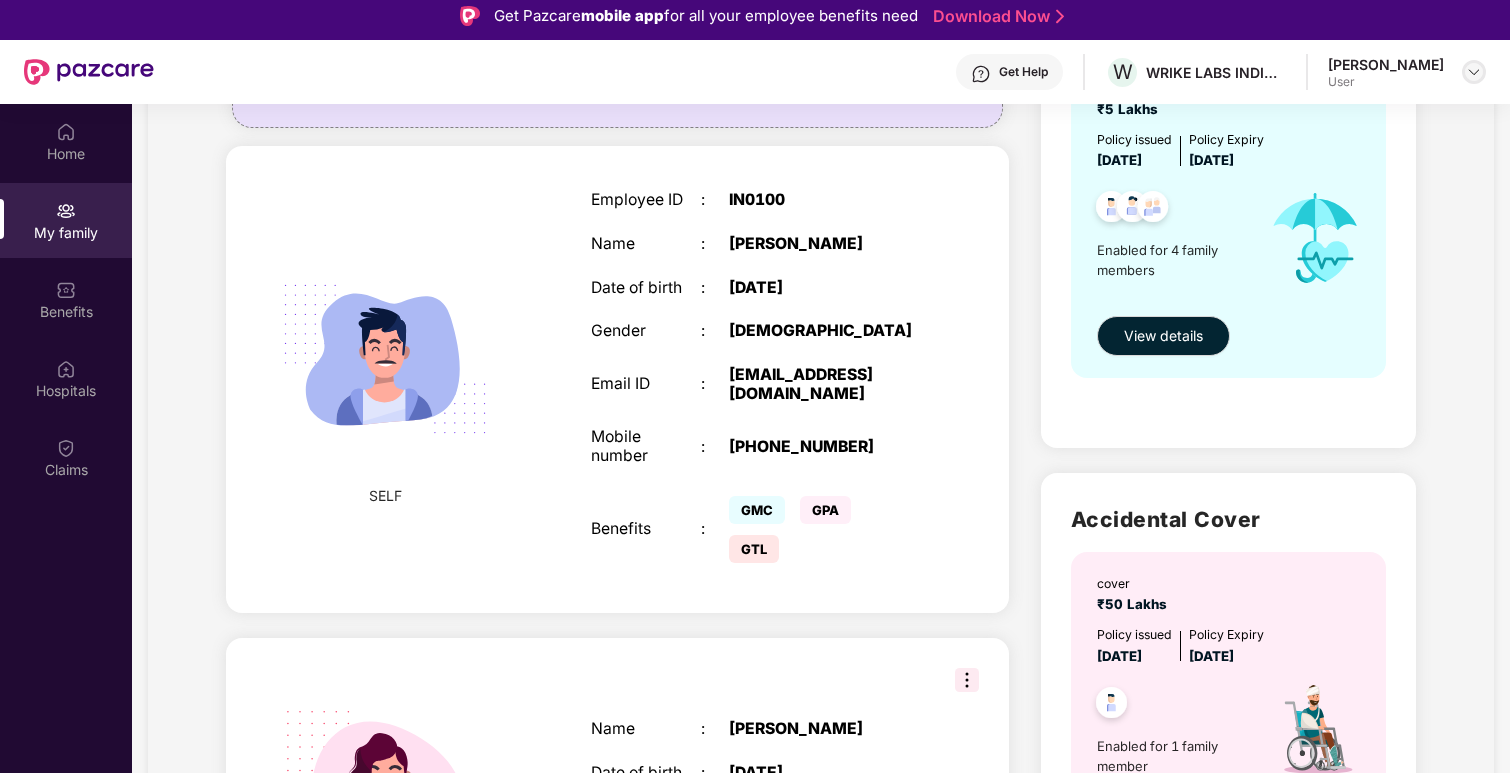 click at bounding box center (1474, 72) 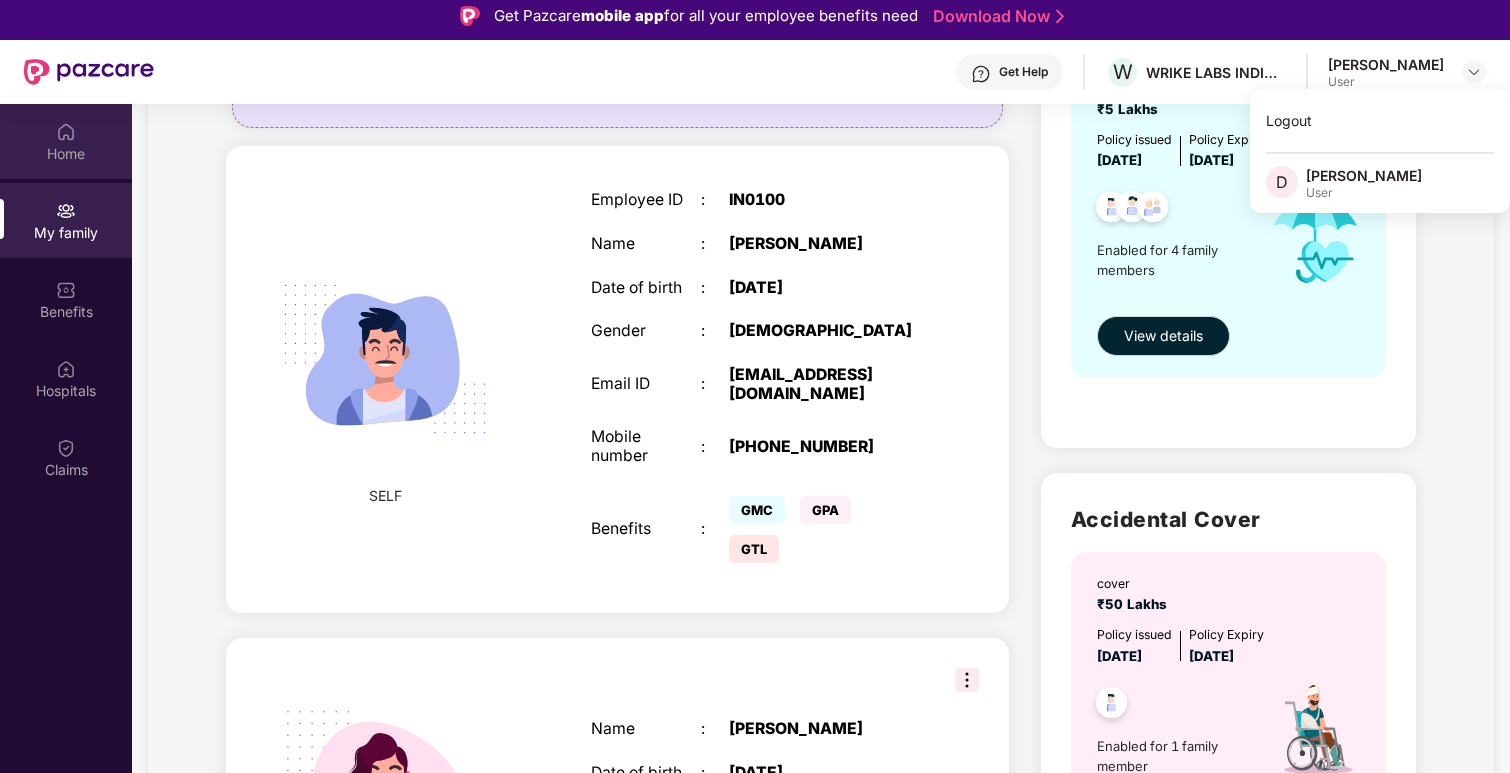 click on "Home" at bounding box center [66, 141] 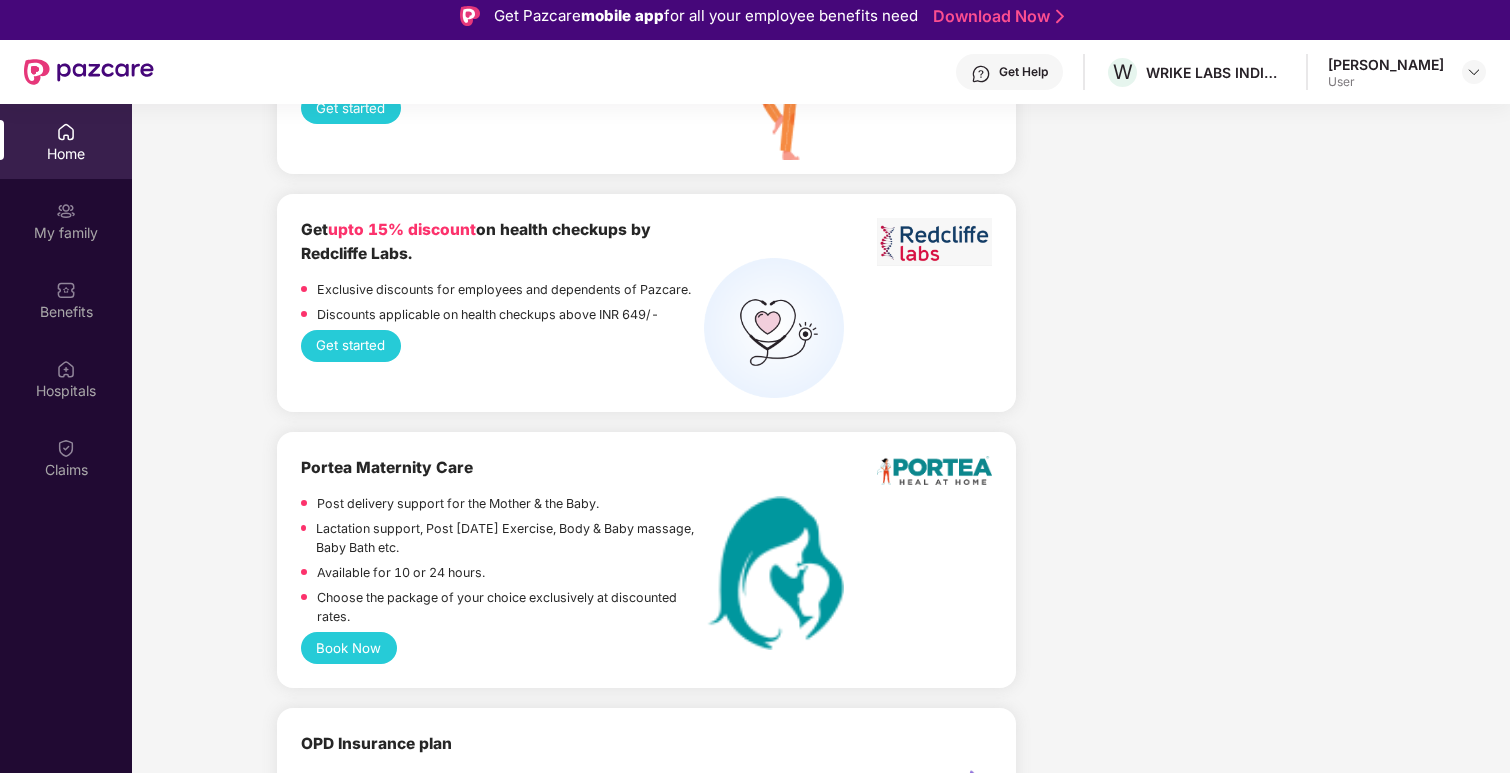 scroll, scrollTop: 5050, scrollLeft: 0, axis: vertical 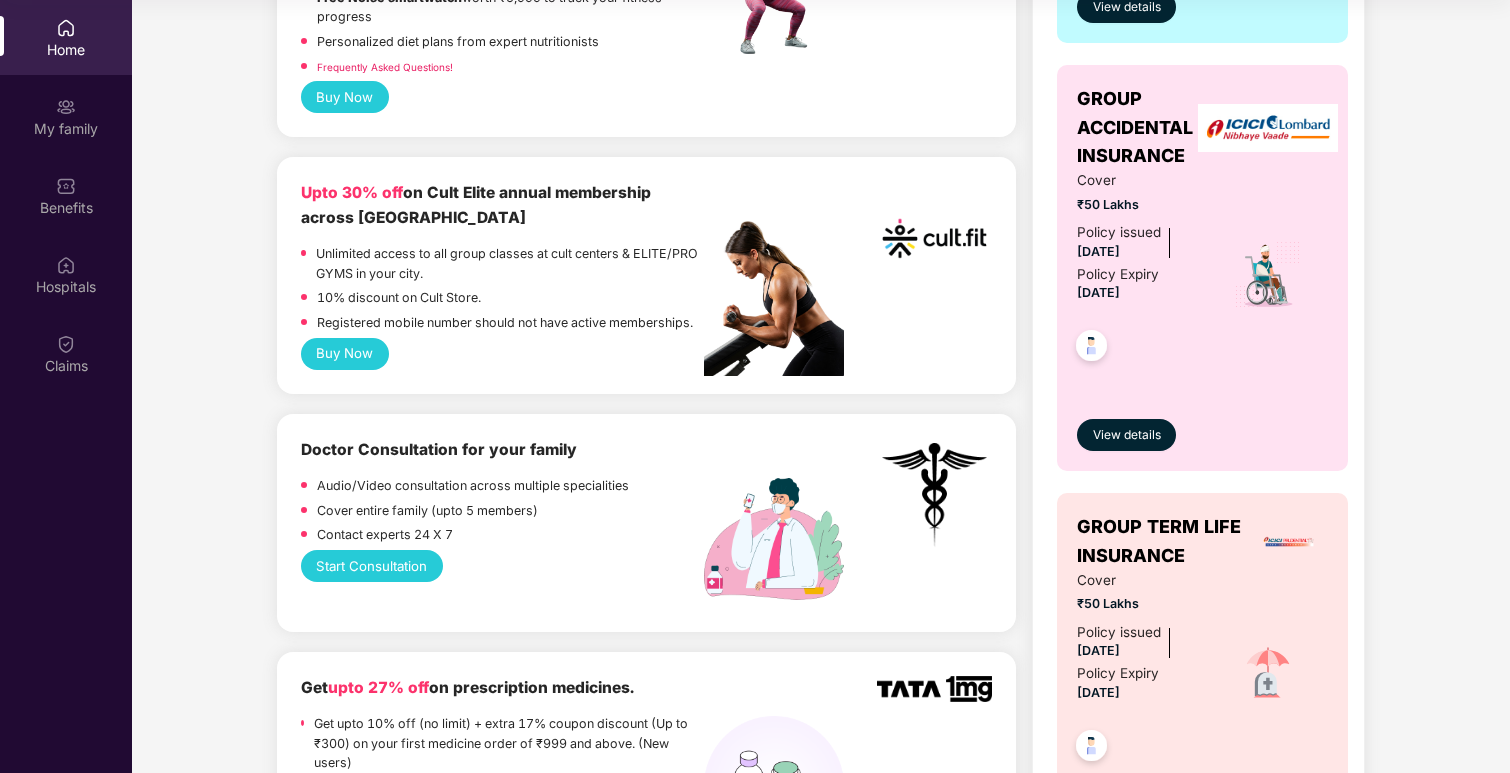 click on "Start Consultation" at bounding box center [372, 566] 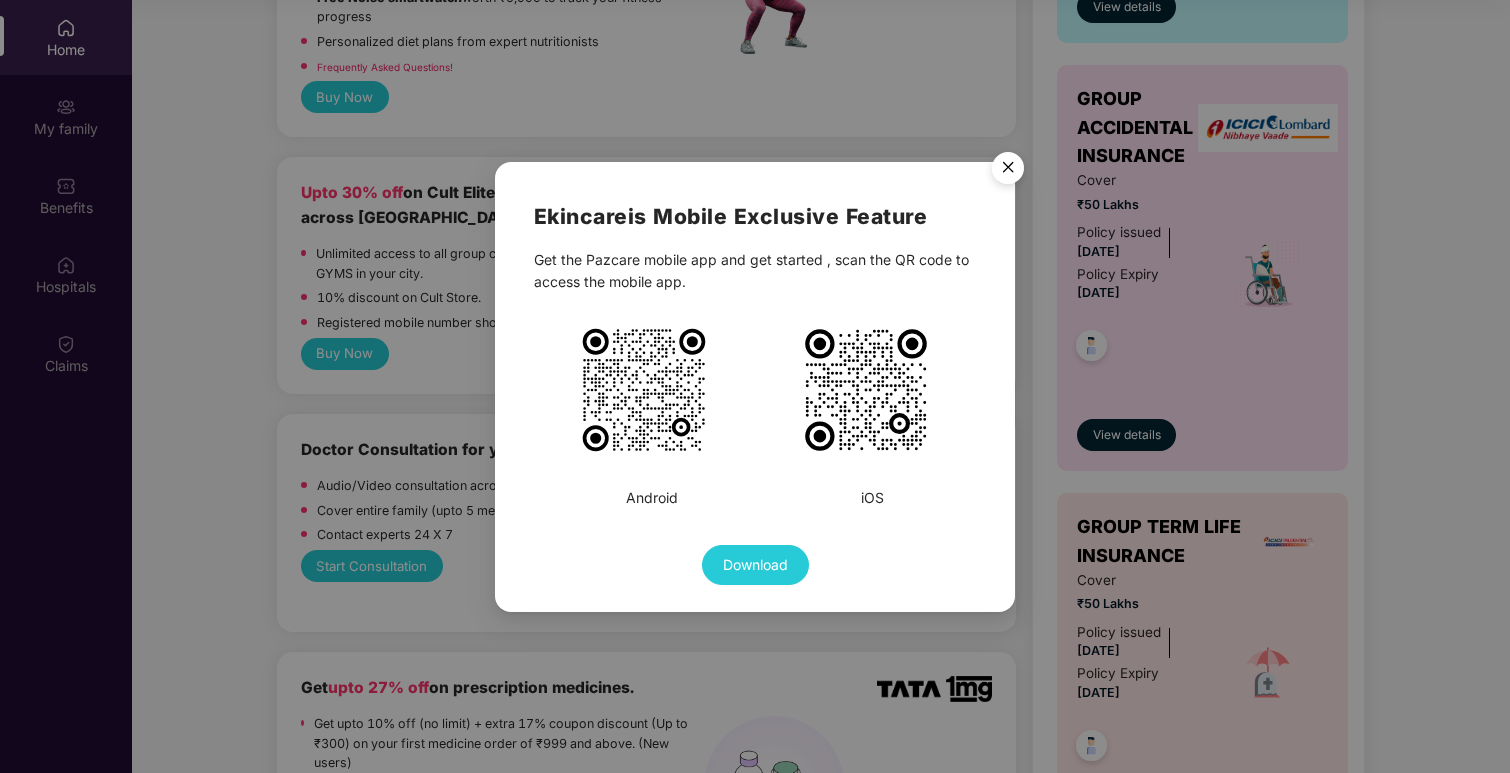 click at bounding box center (1008, 171) 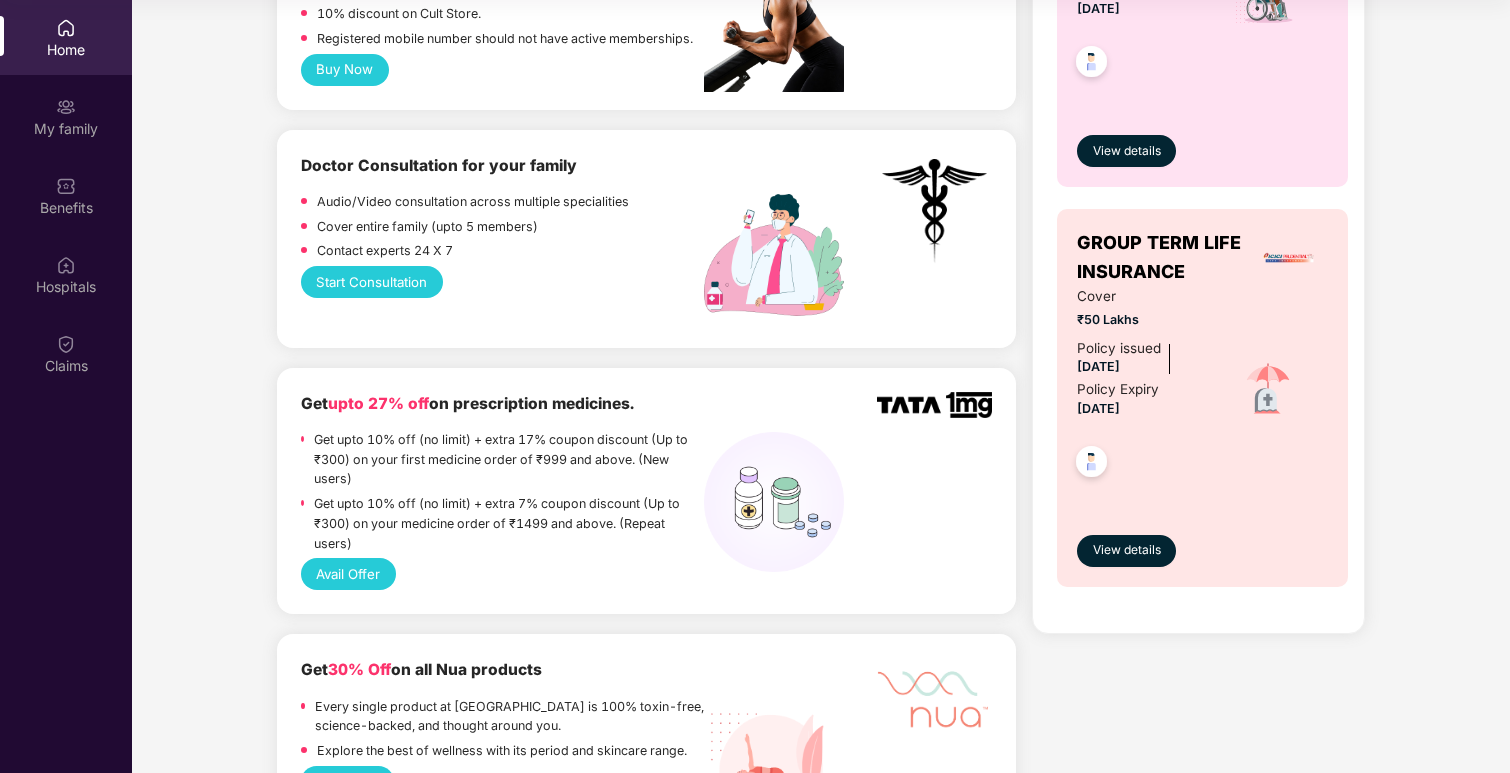 scroll, scrollTop: 953, scrollLeft: 0, axis: vertical 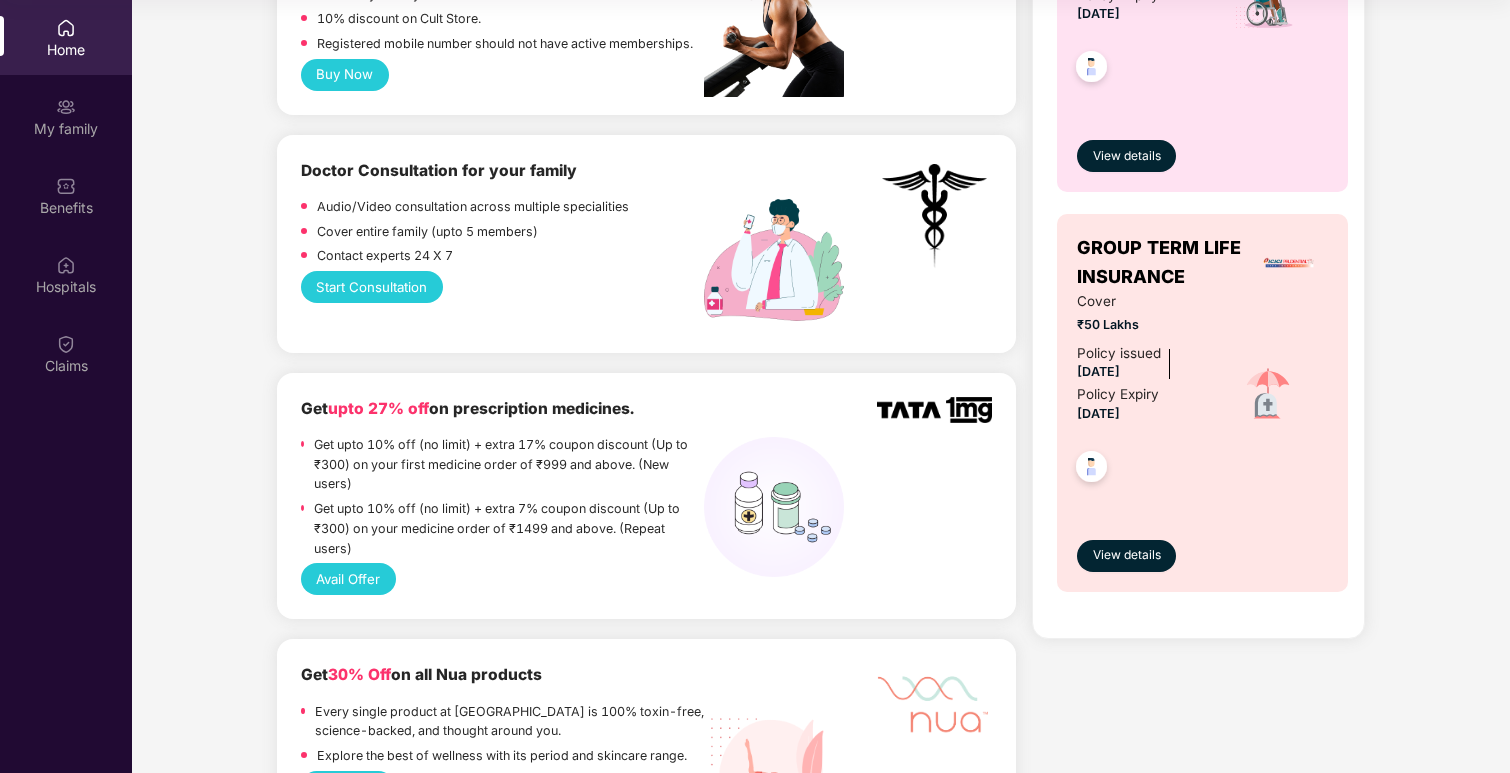click on "₹50 Lakhs" at bounding box center [1142, 325] 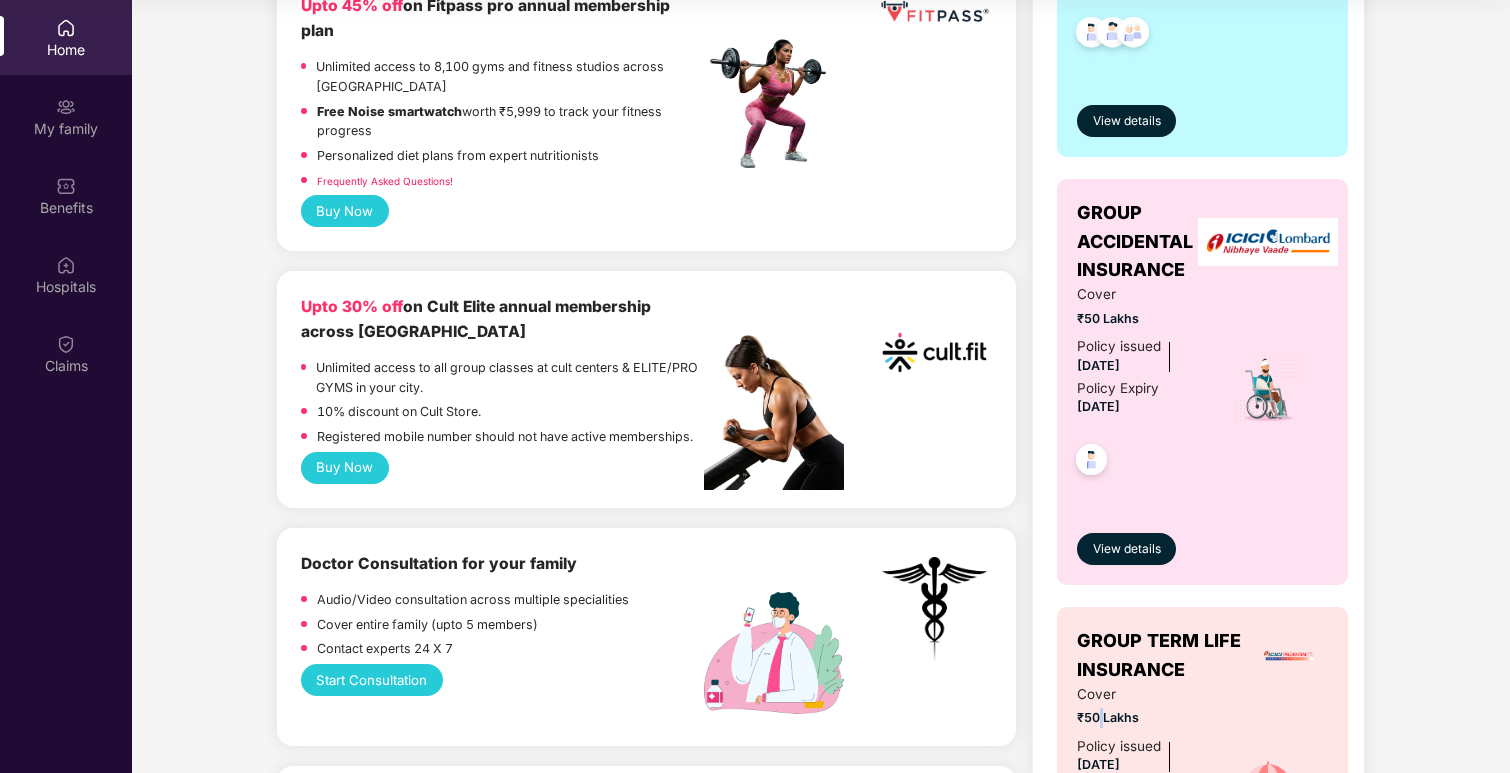 scroll, scrollTop: 559, scrollLeft: 0, axis: vertical 